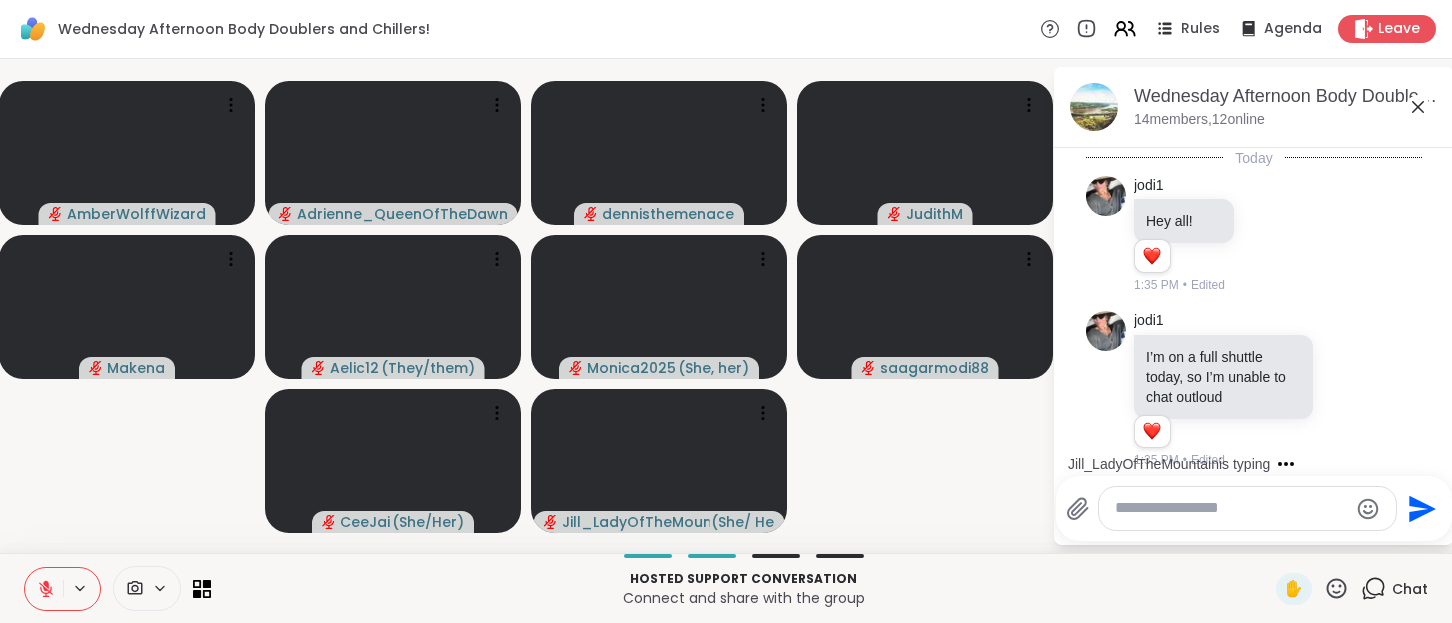 scroll, scrollTop: 0, scrollLeft: 0, axis: both 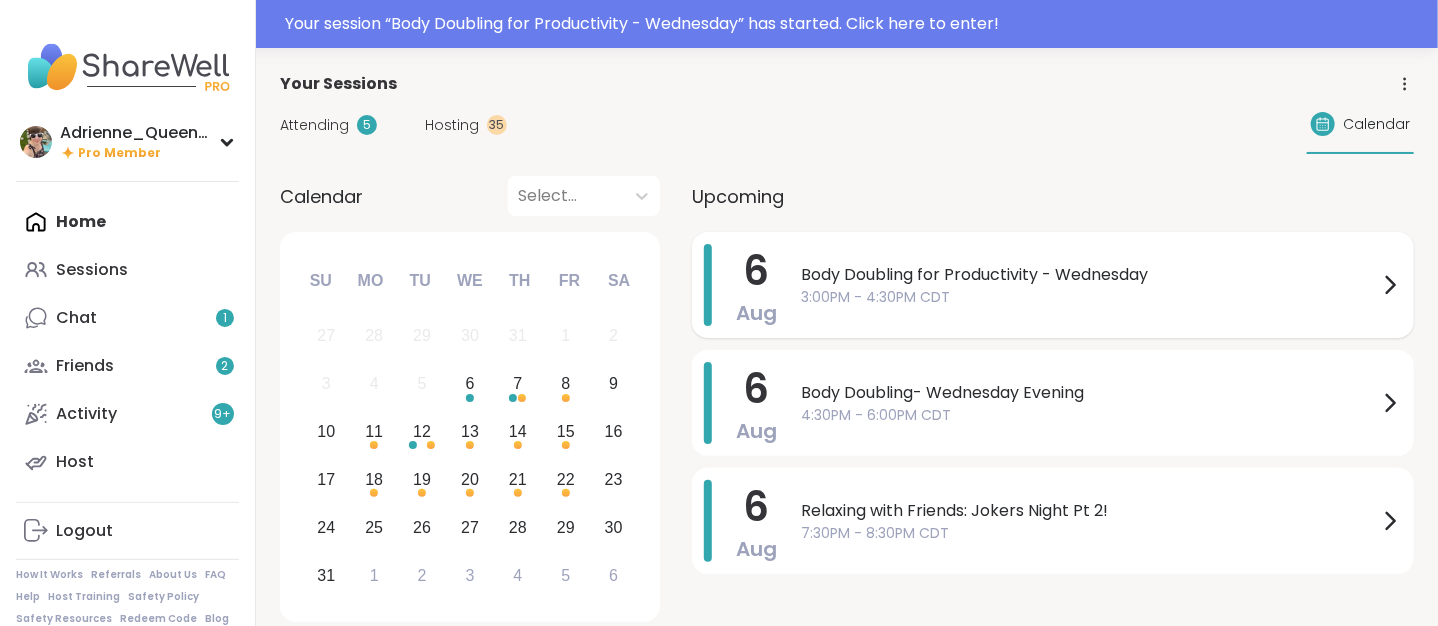 click on "Body Doubling for Productivity - Wednesday [TIME] - [TIME] CDT" at bounding box center [1101, 285] 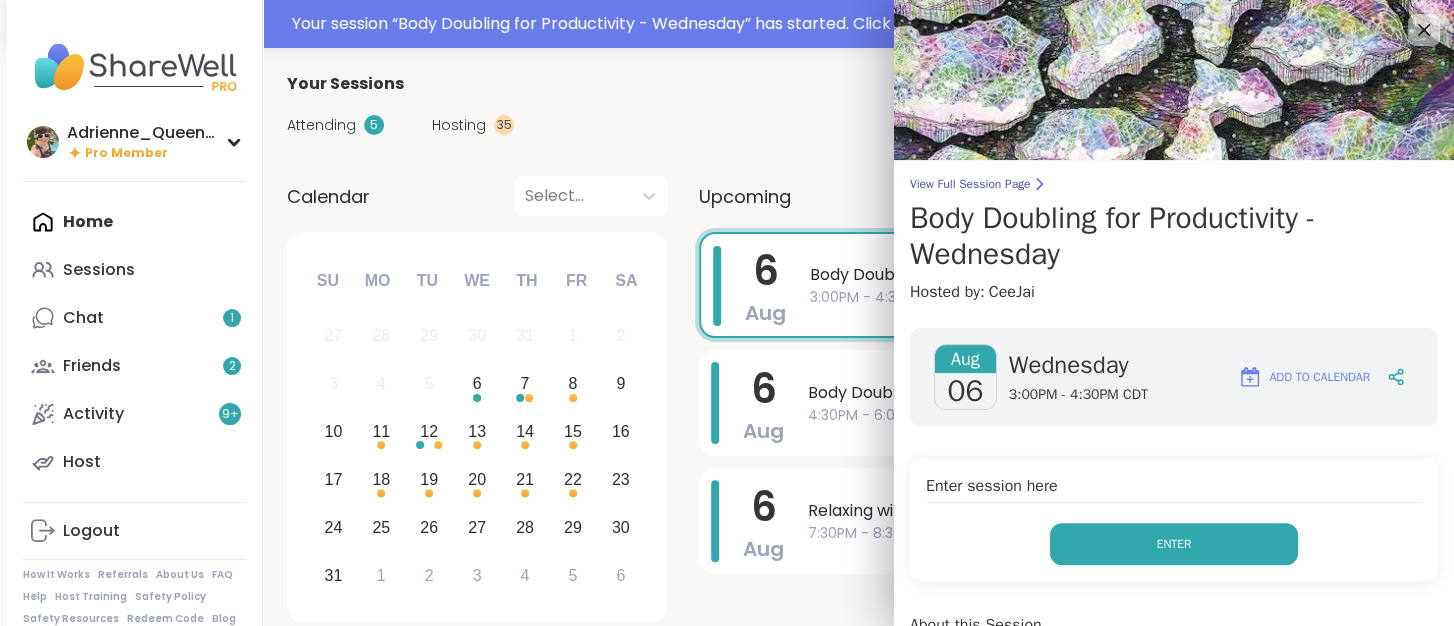 click on "Enter" at bounding box center [1174, 544] 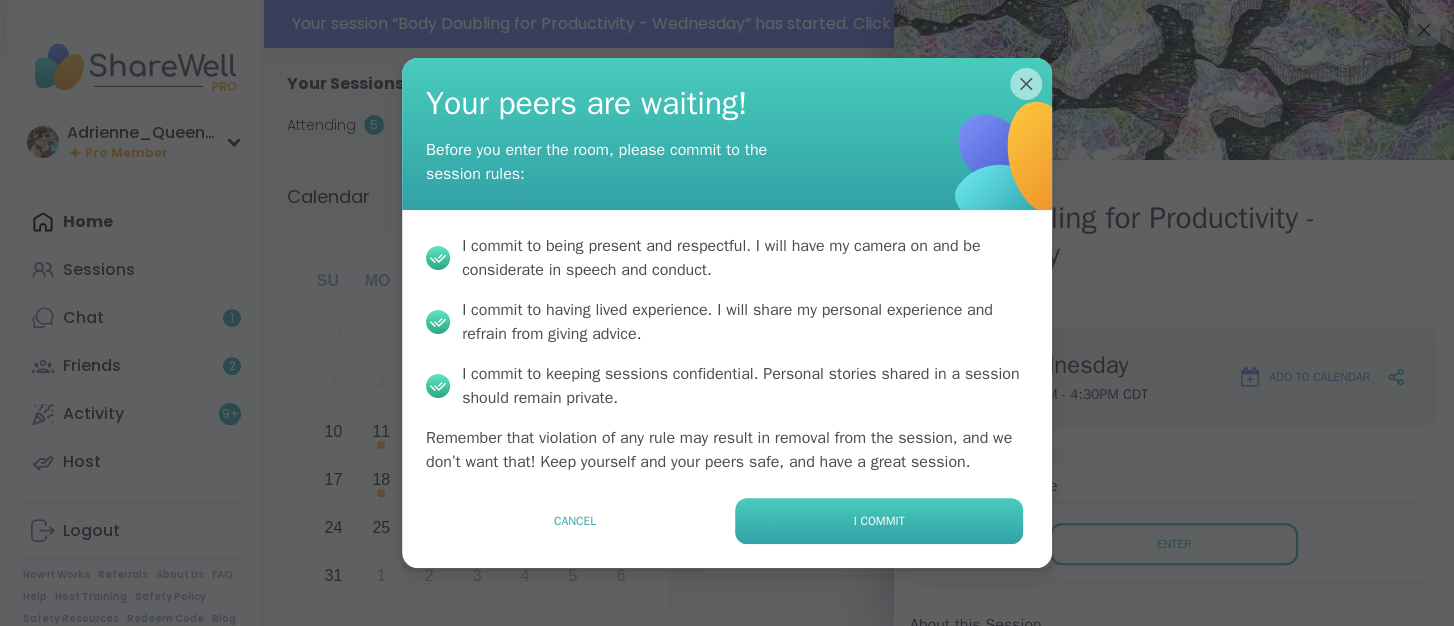 click on "I commit" at bounding box center [879, 521] 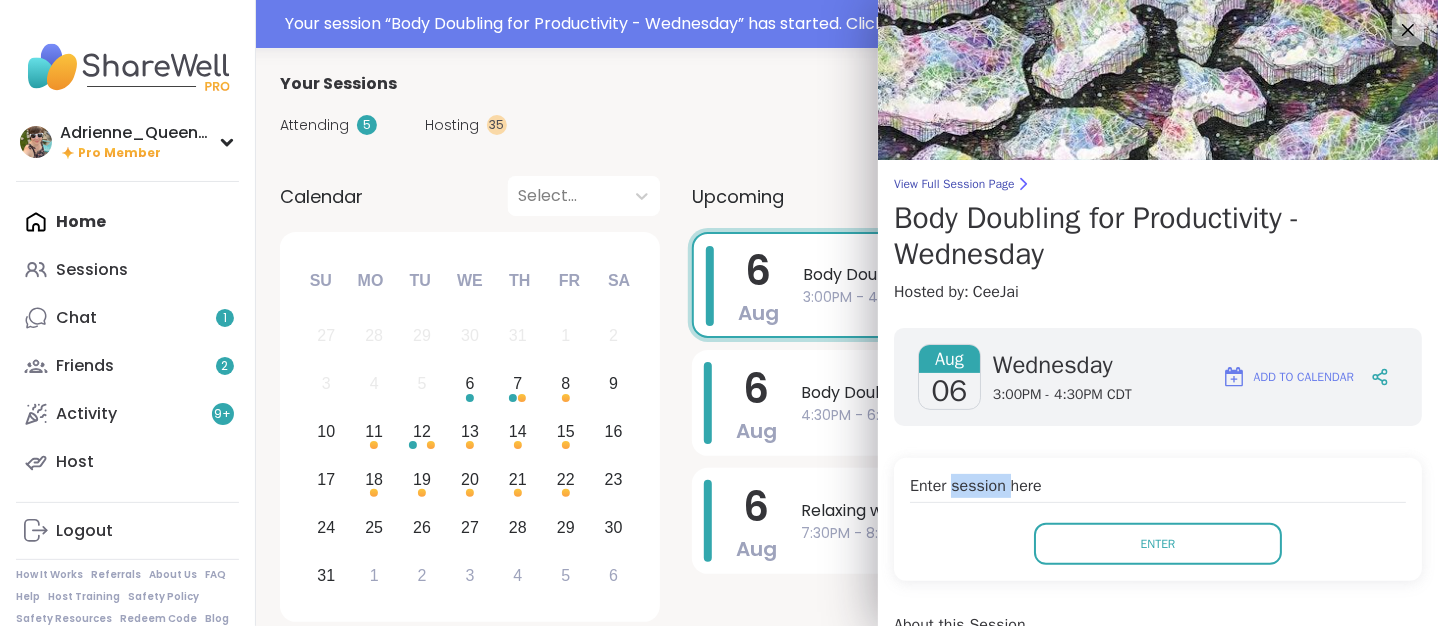 click on "Enter session here Enter" at bounding box center [1158, 519] 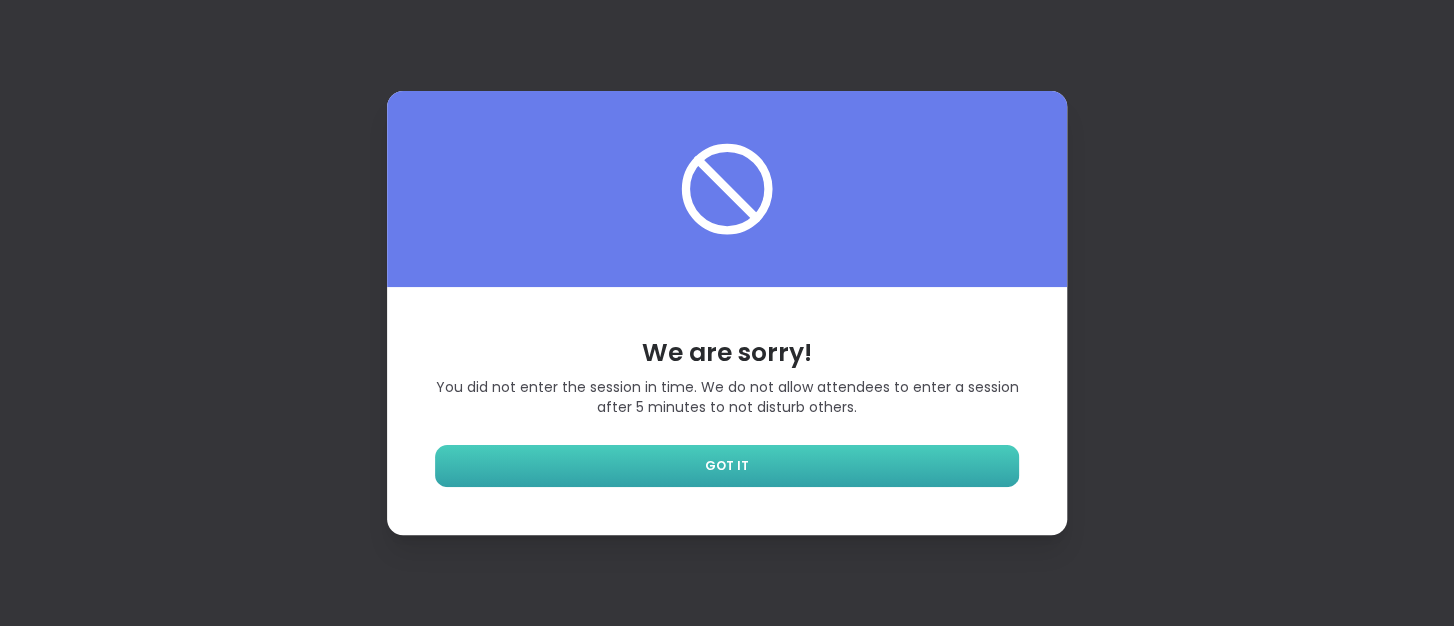 click on "GOT IT" at bounding box center [727, 466] 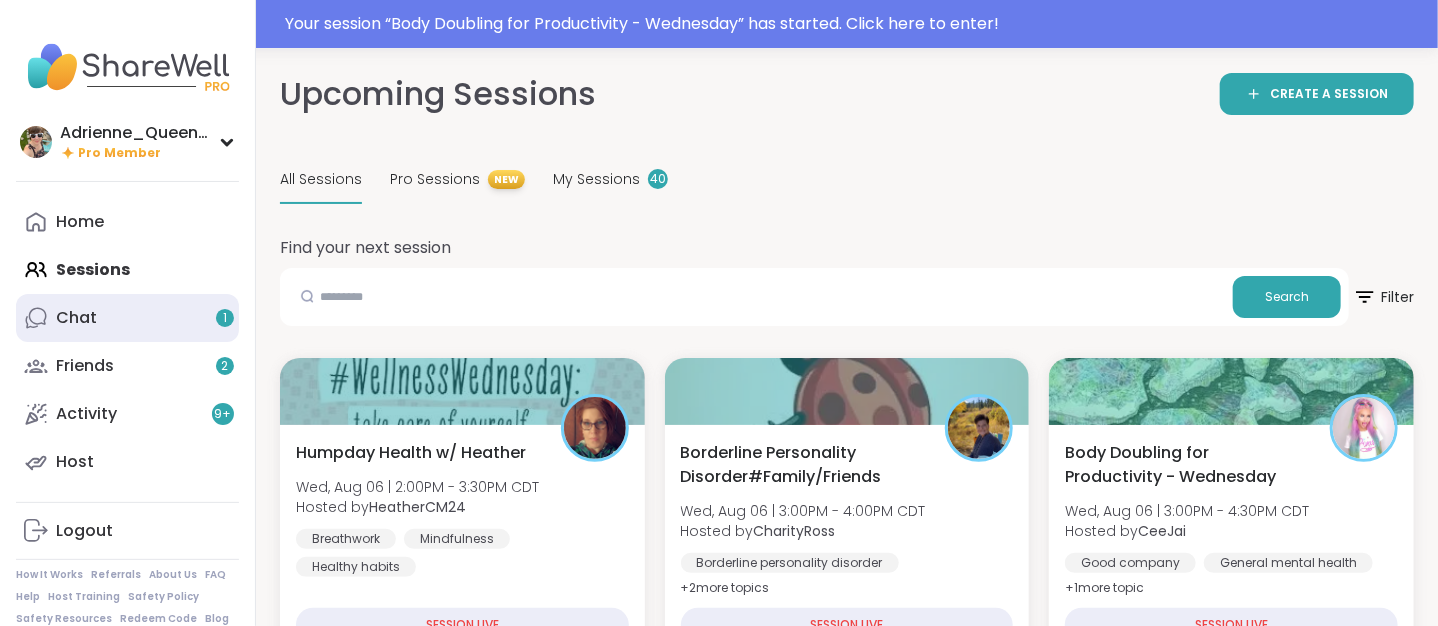 click on "Chat 1" at bounding box center (127, 318) 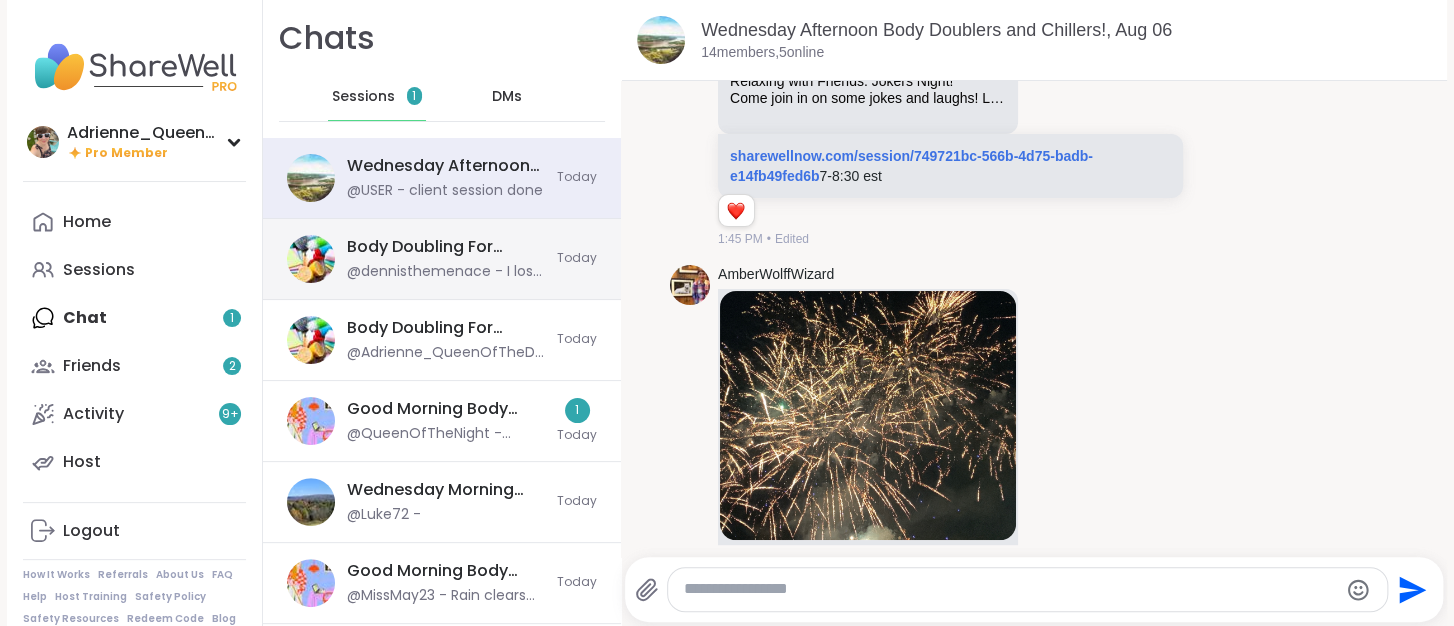 scroll, scrollTop: 4608, scrollLeft: 0, axis: vertical 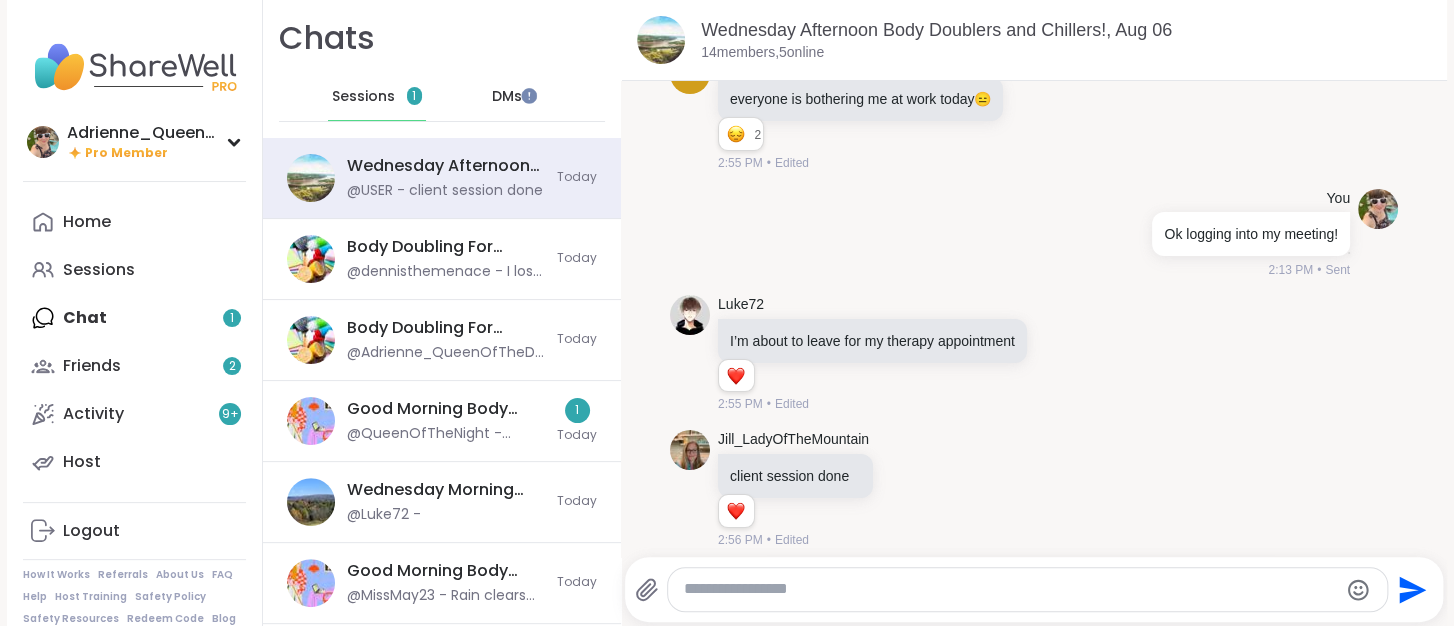 click at bounding box center [1027, 589] 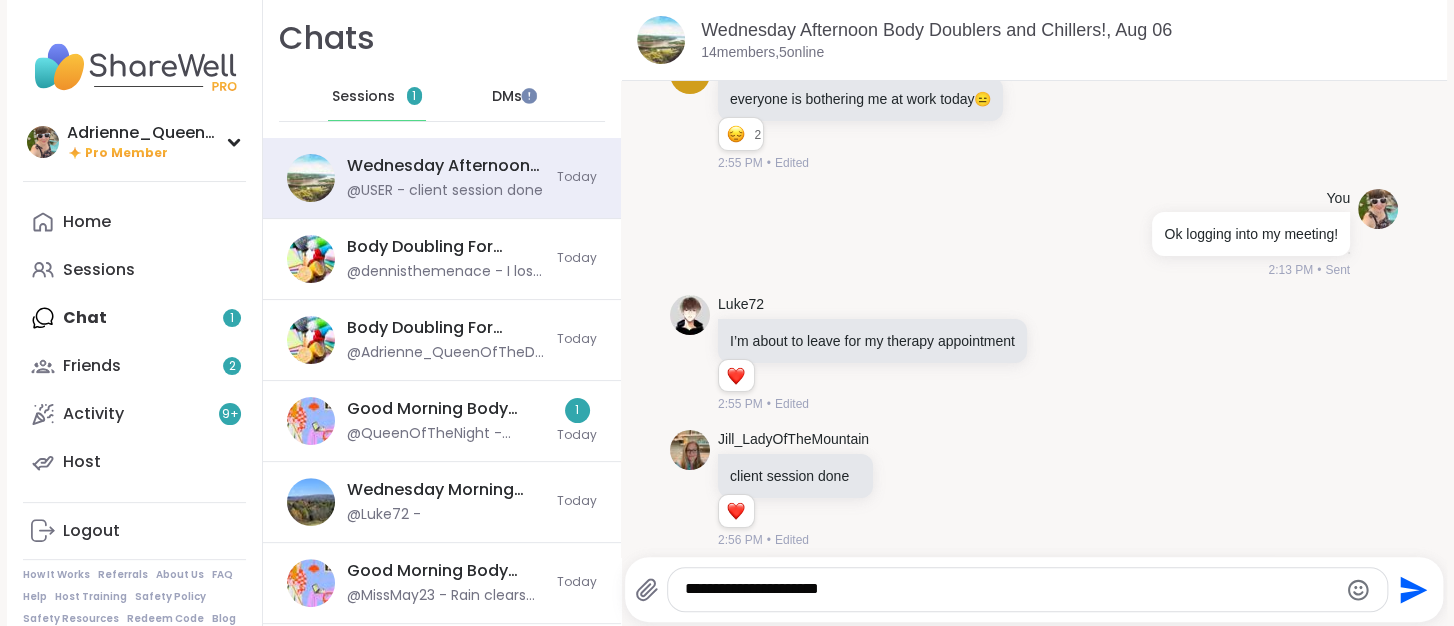 type on "**********" 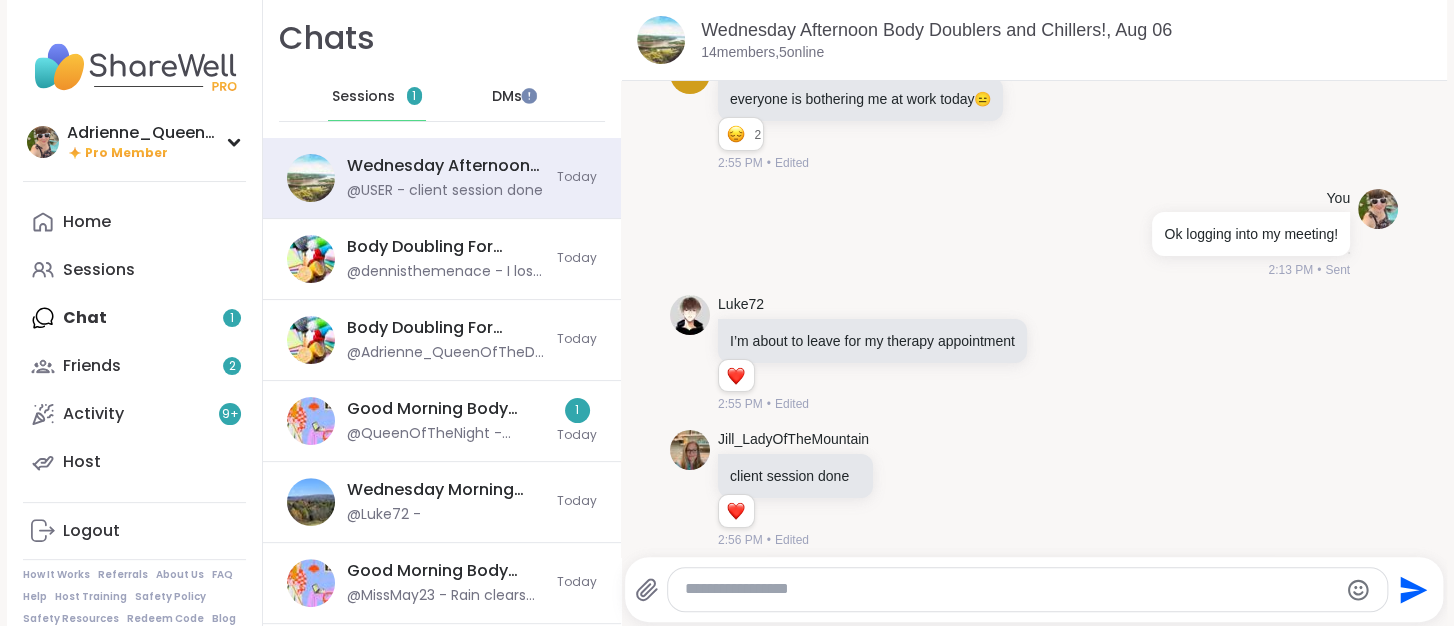 scroll, scrollTop: 4714, scrollLeft: 0, axis: vertical 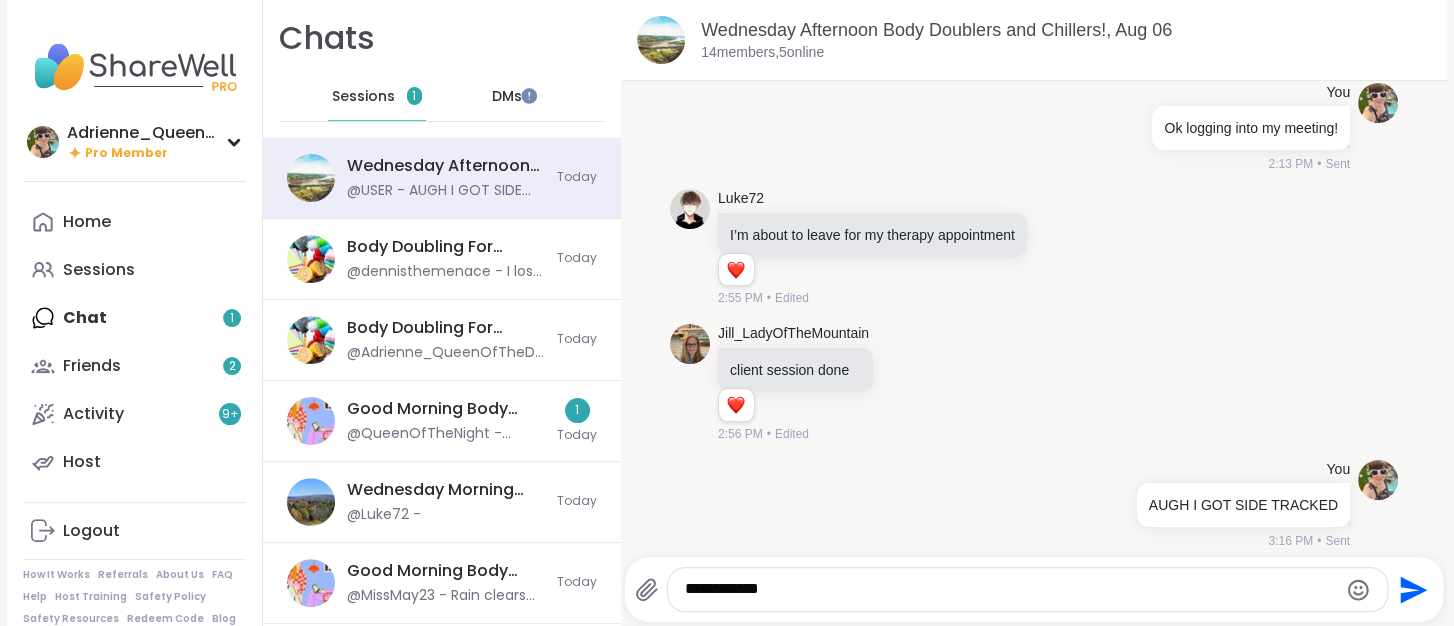 type on "**********" 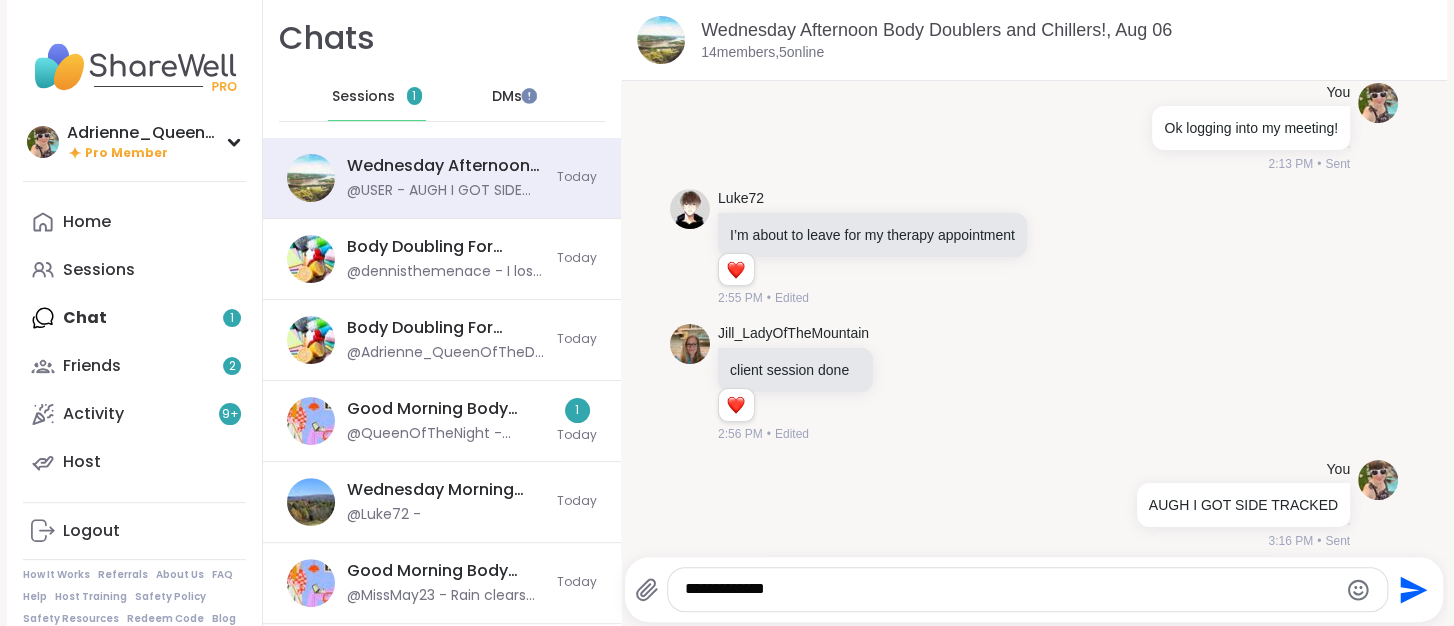 type 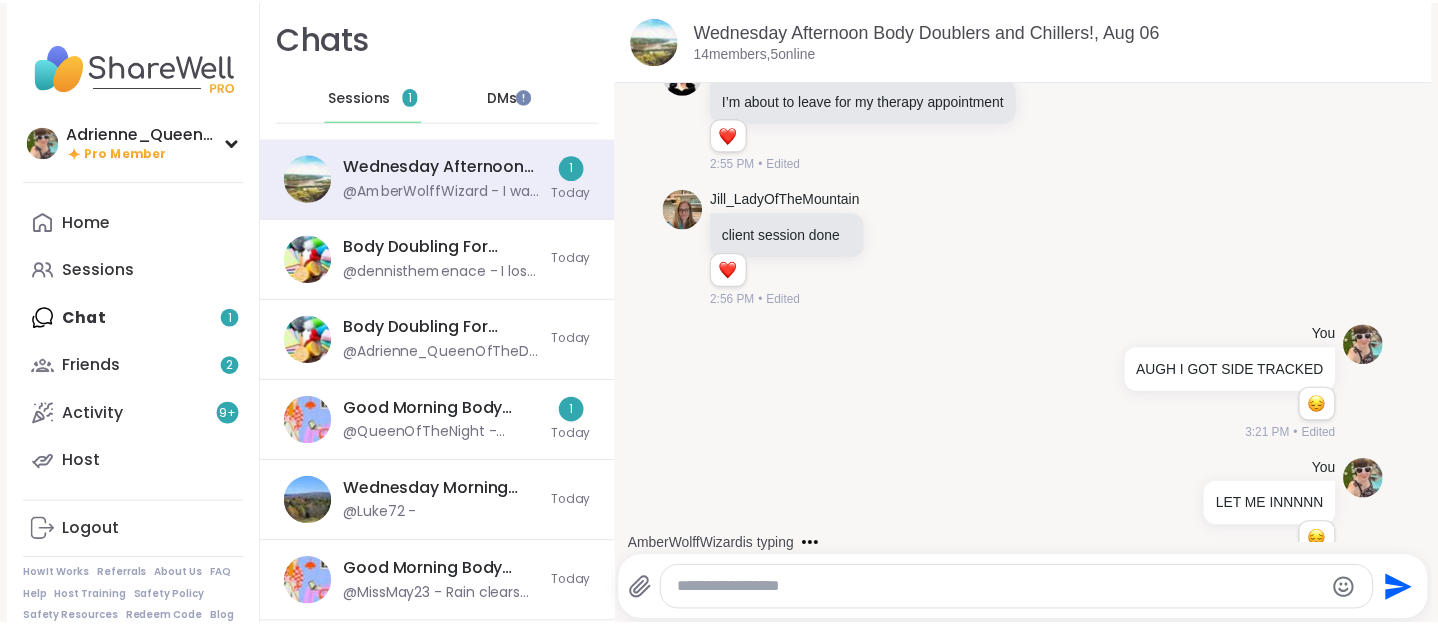 scroll, scrollTop: 4984, scrollLeft: 0, axis: vertical 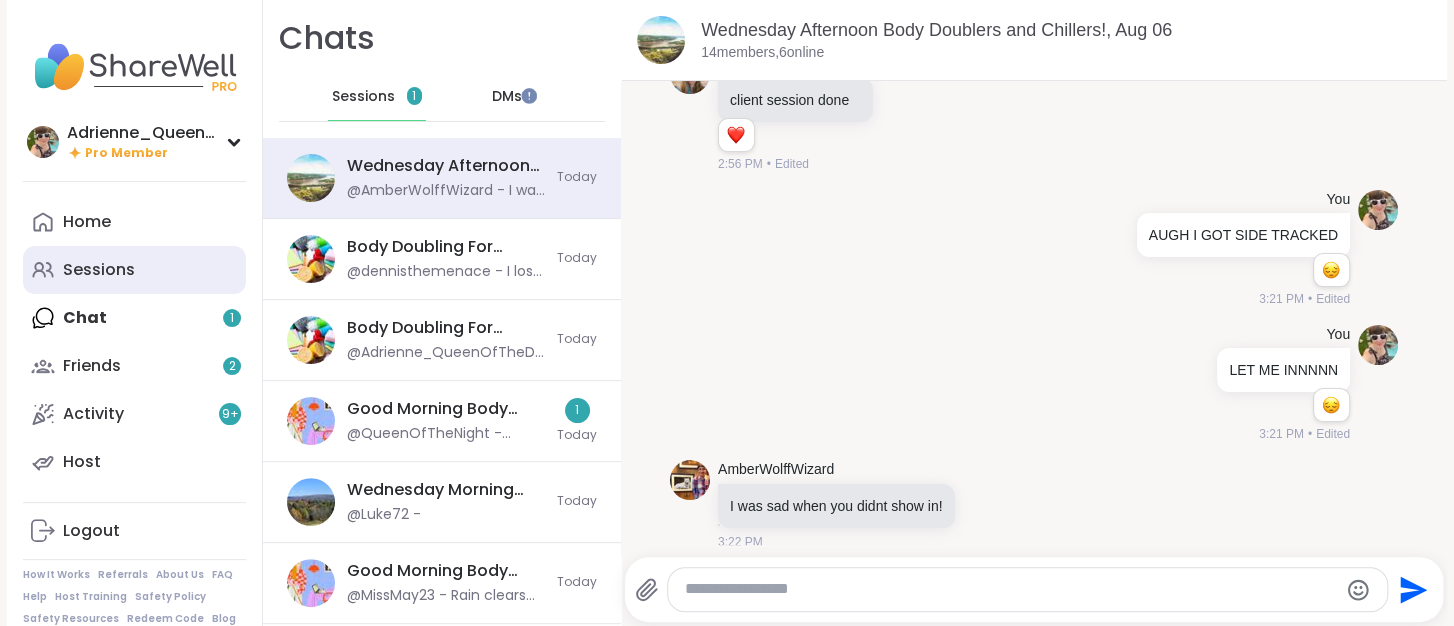click on "Sessions" at bounding box center (134, 270) 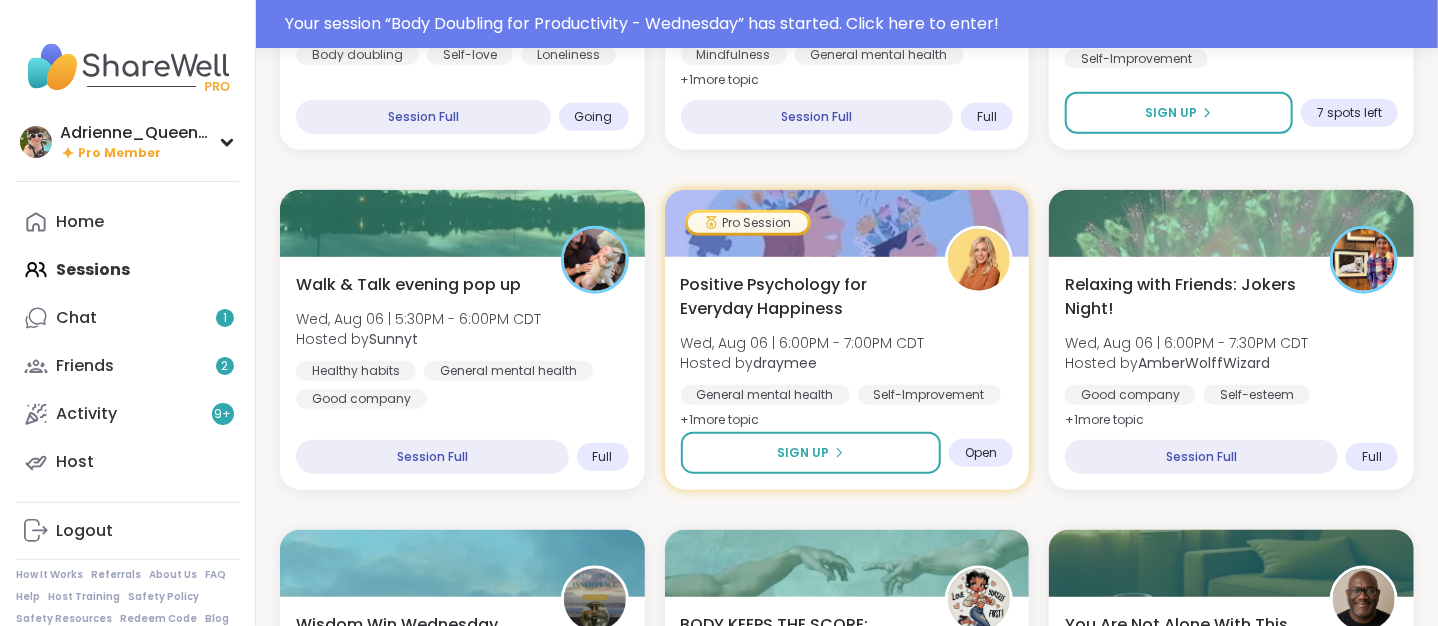 scroll, scrollTop: 914, scrollLeft: 0, axis: vertical 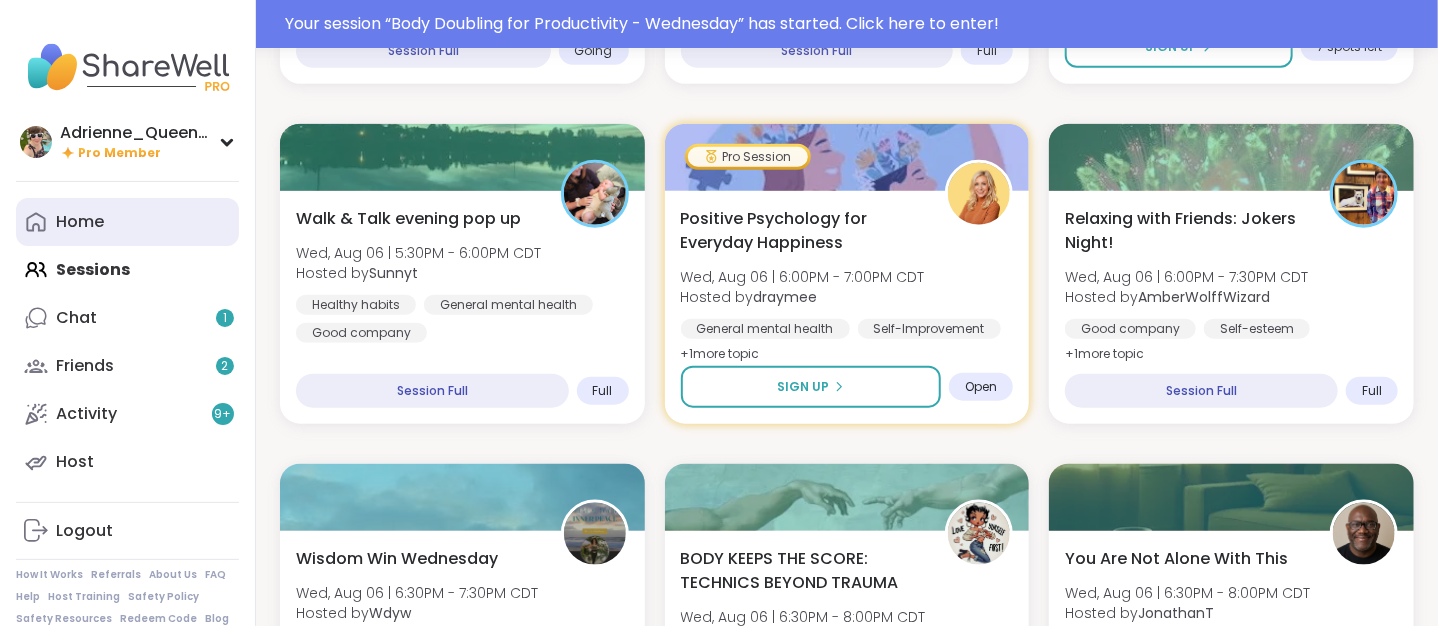 click on "Home" at bounding box center (127, 222) 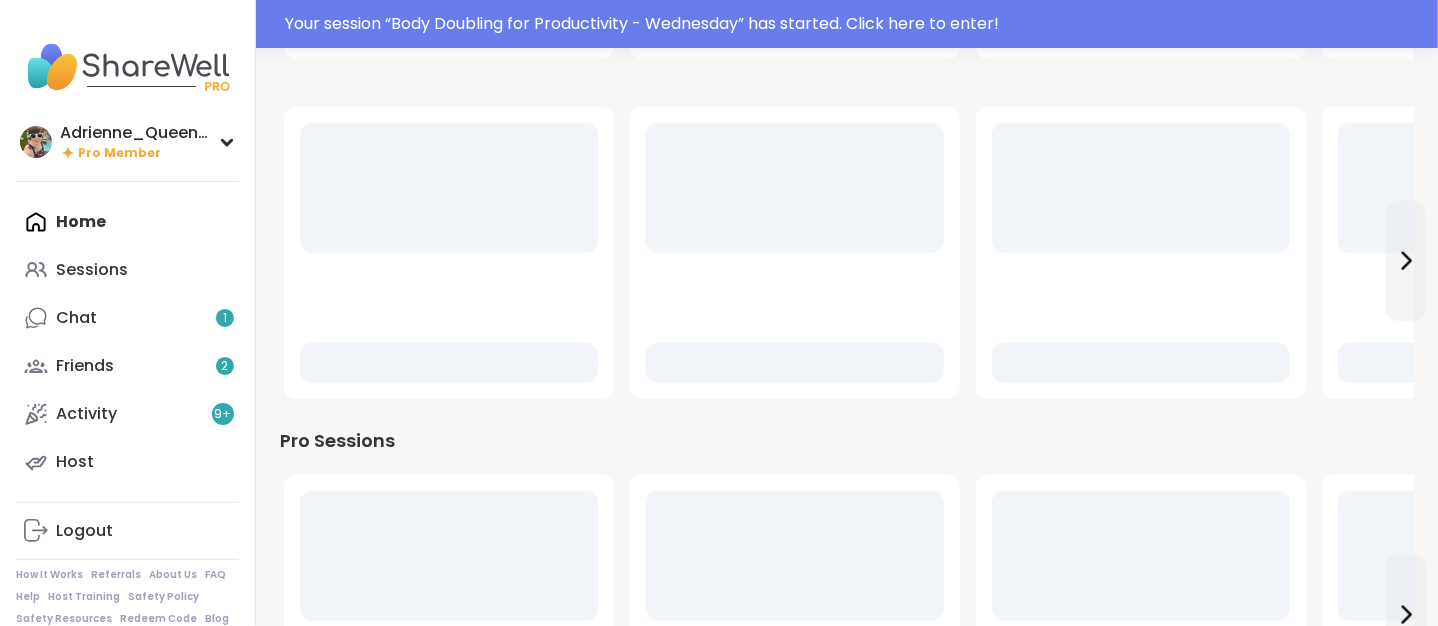 scroll, scrollTop: 0, scrollLeft: 0, axis: both 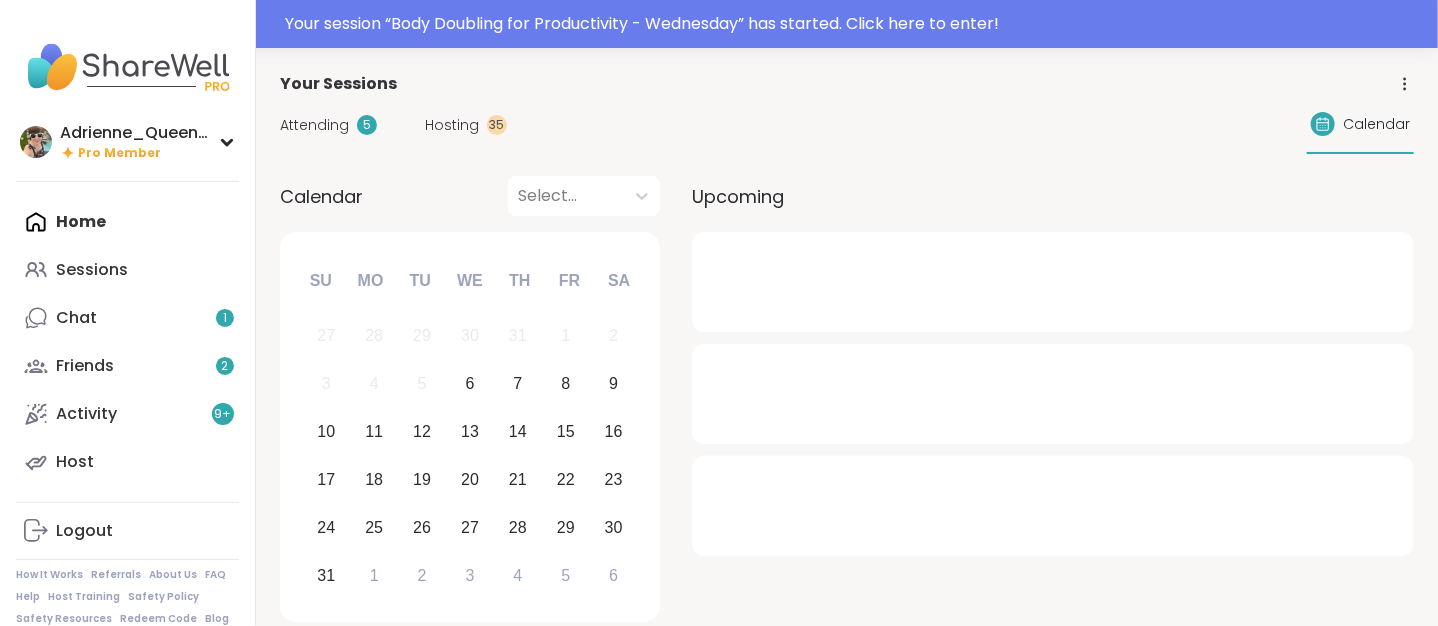 click on "Attending" at bounding box center (314, 125) 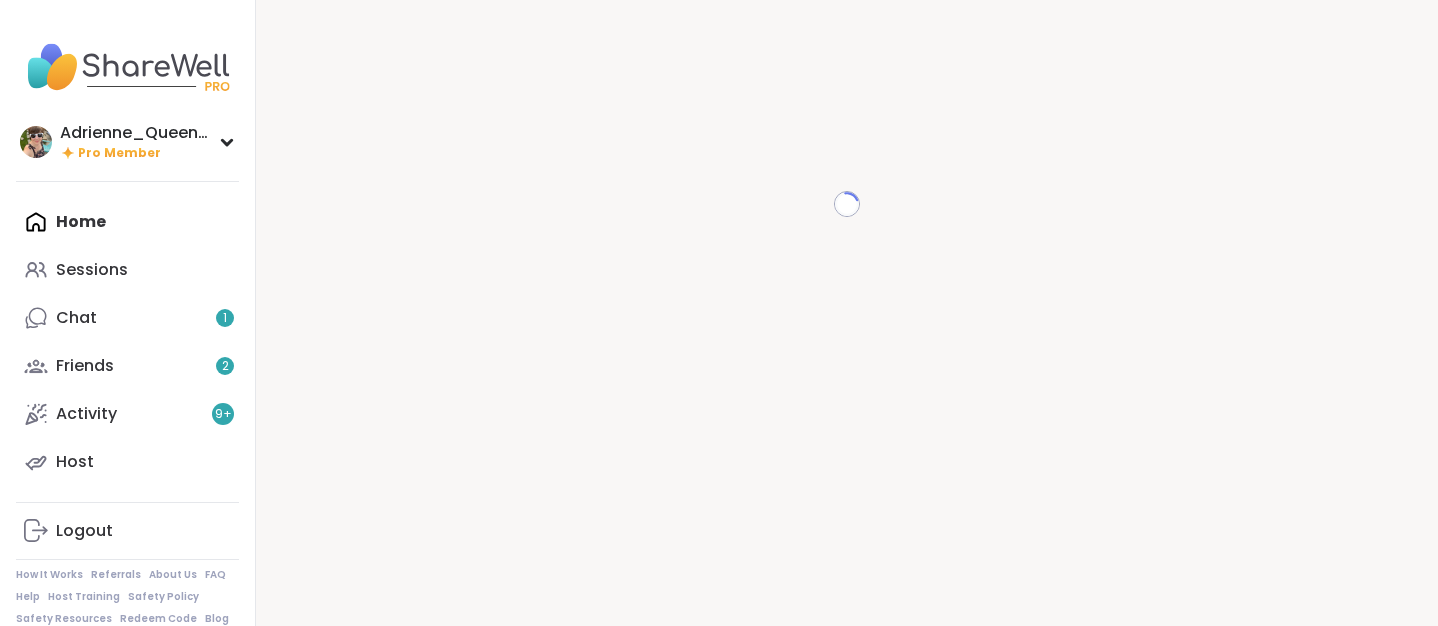 scroll, scrollTop: 0, scrollLeft: 0, axis: both 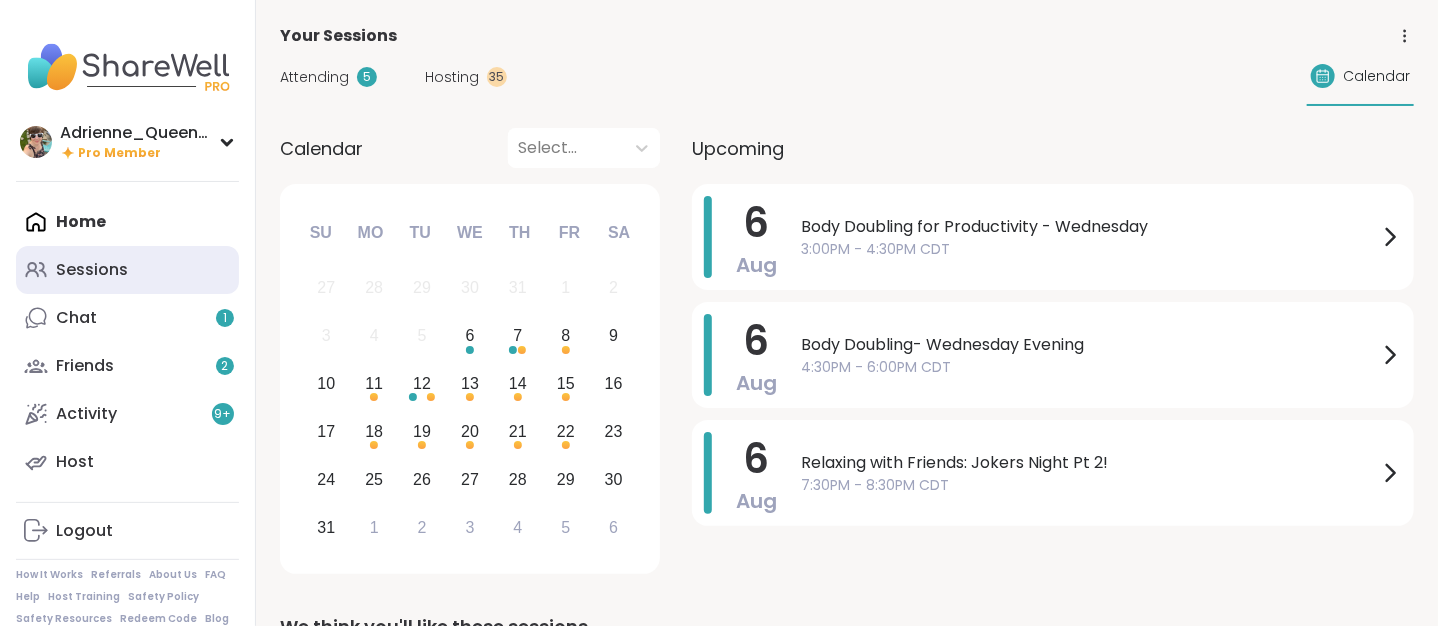 click on "Sessions" at bounding box center [92, 270] 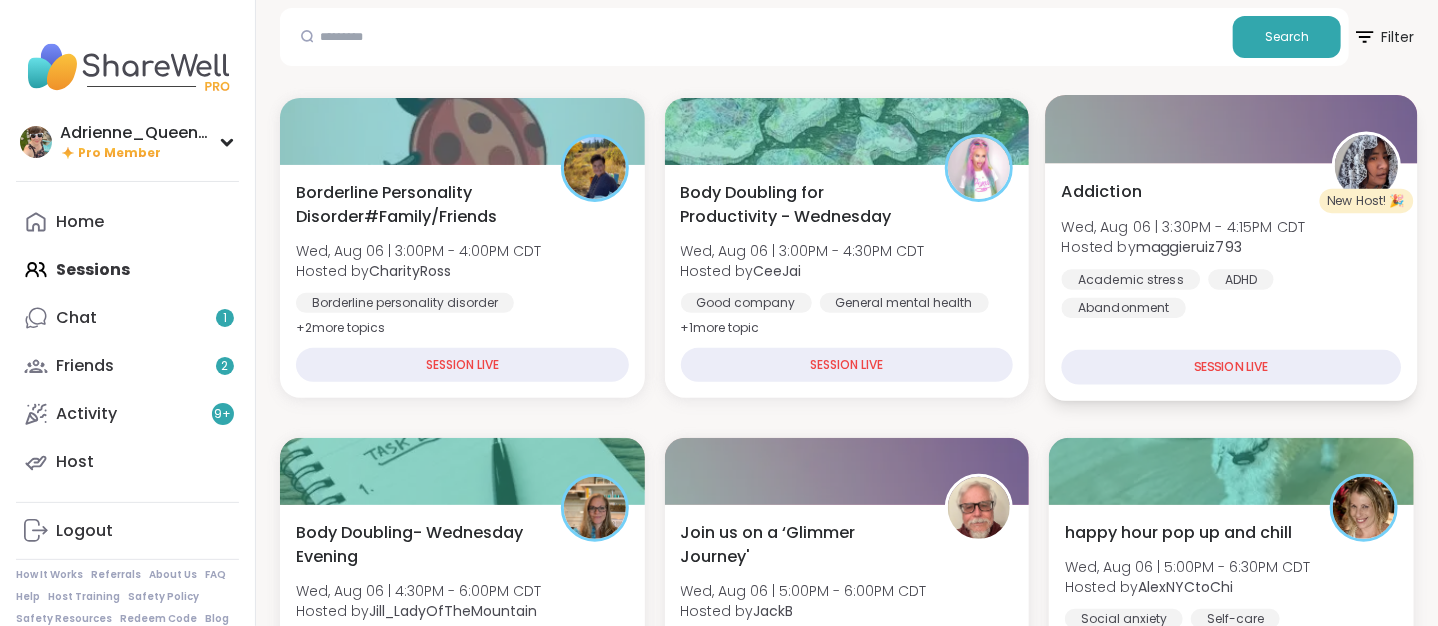 scroll, scrollTop: 0, scrollLeft: 0, axis: both 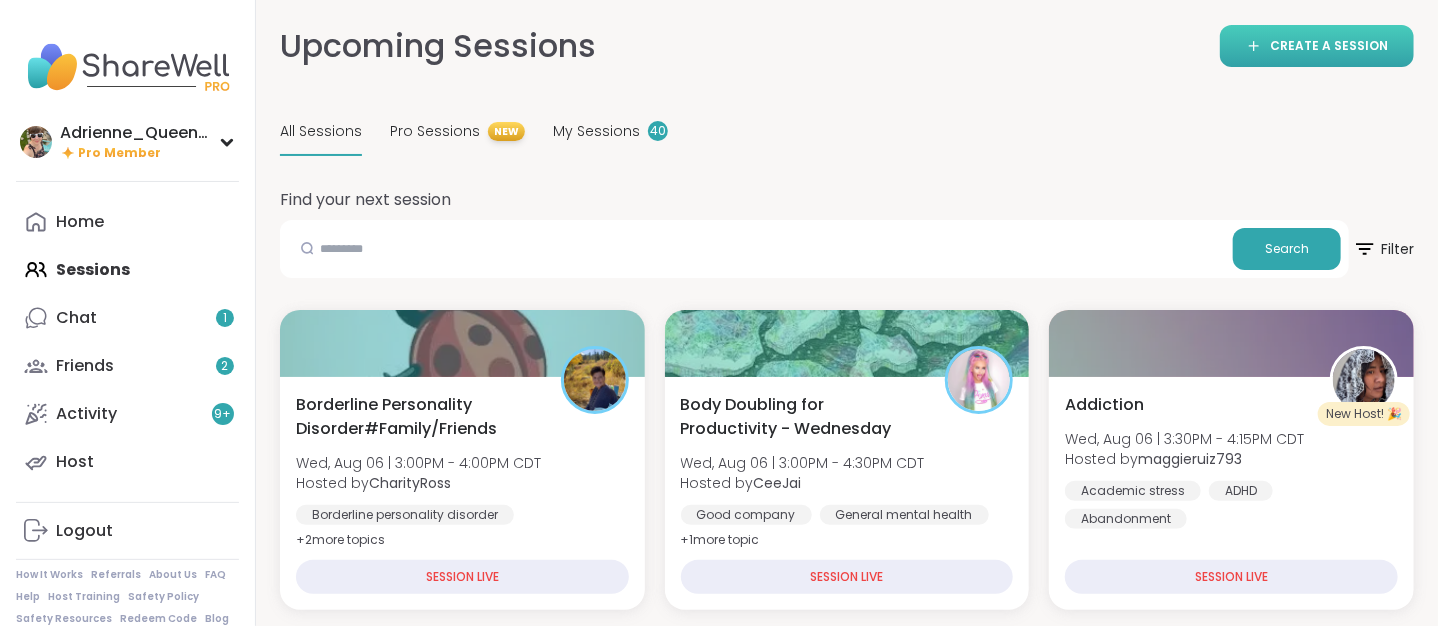 click on "CREATE A SESSION" at bounding box center (1329, 46) 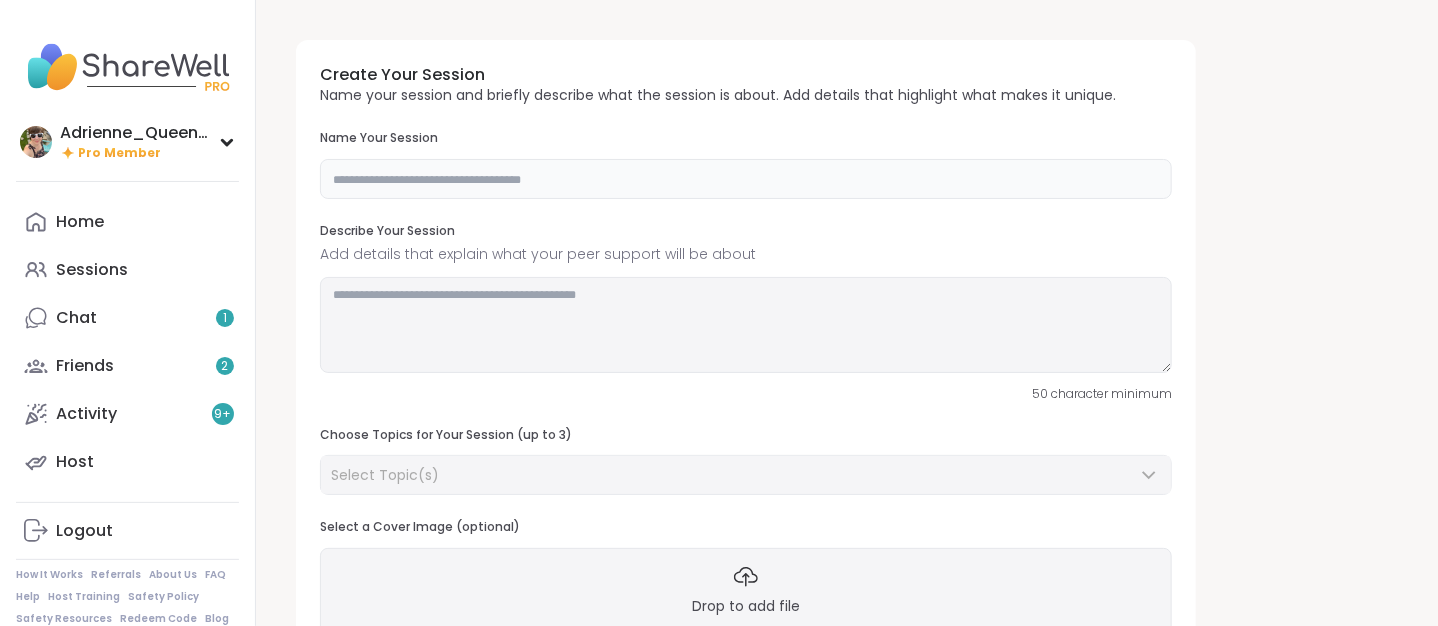 click at bounding box center [746, 179] 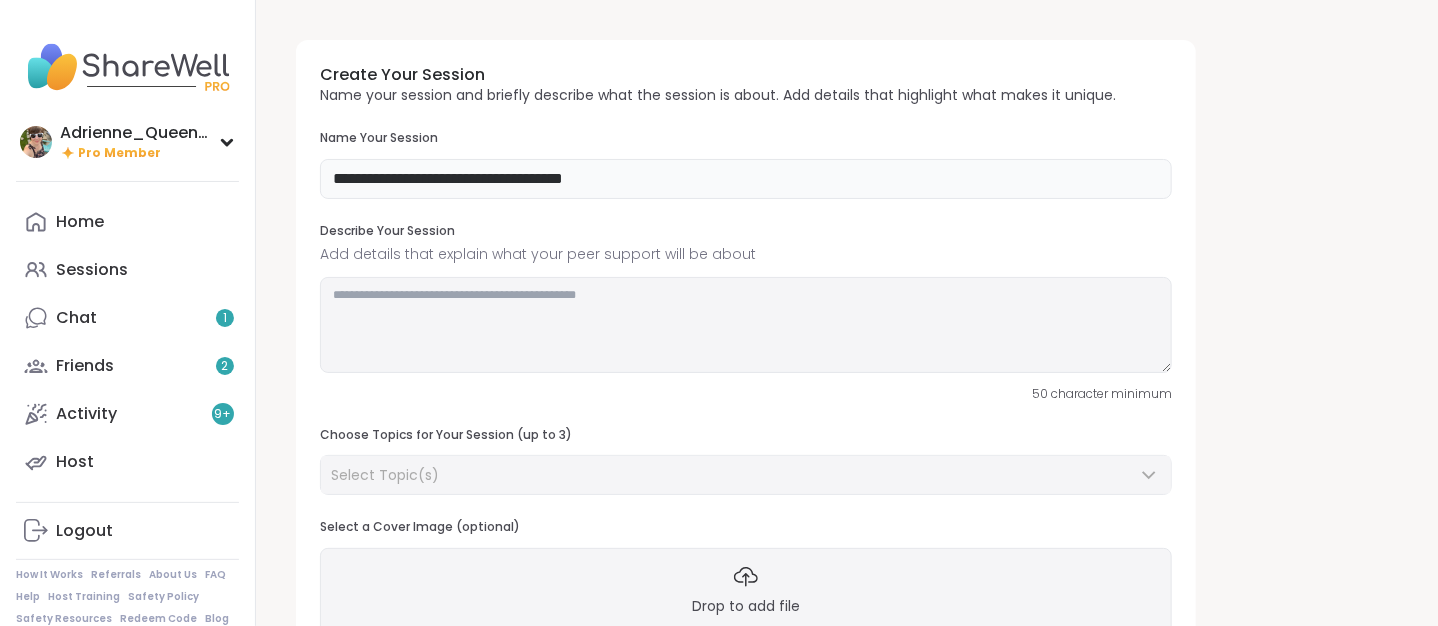 type on "**********" 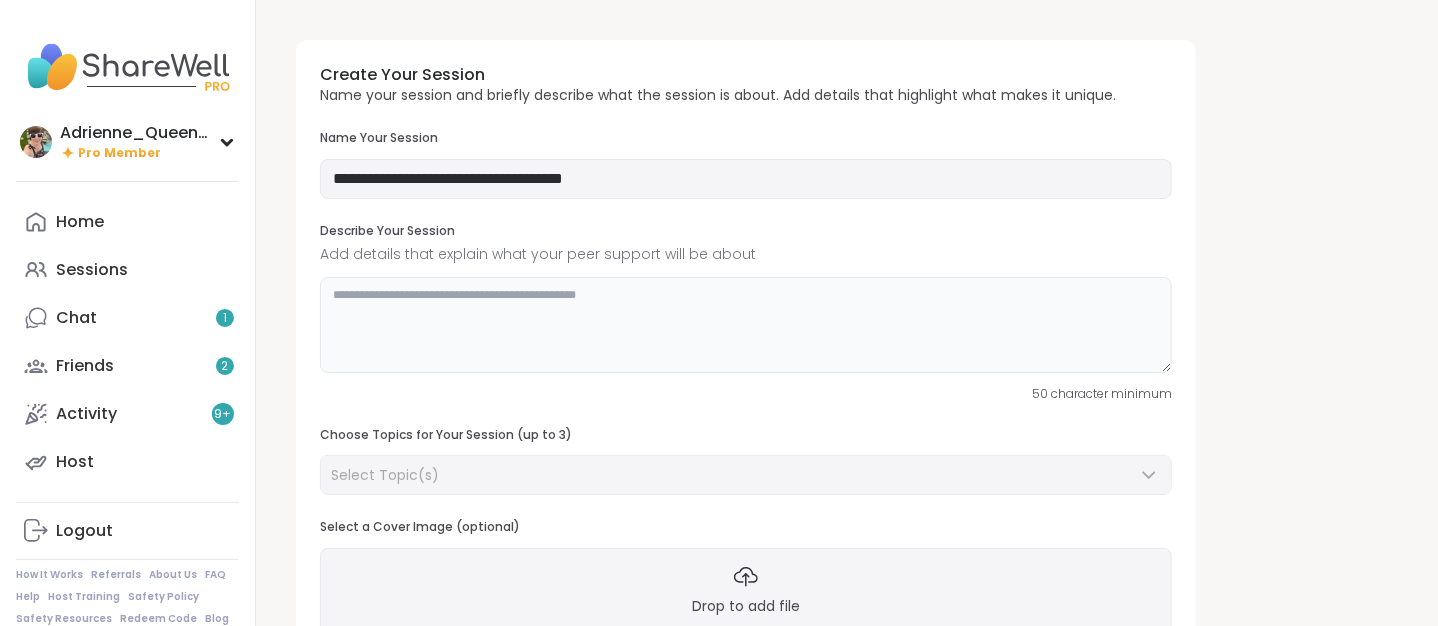 click at bounding box center [746, 325] 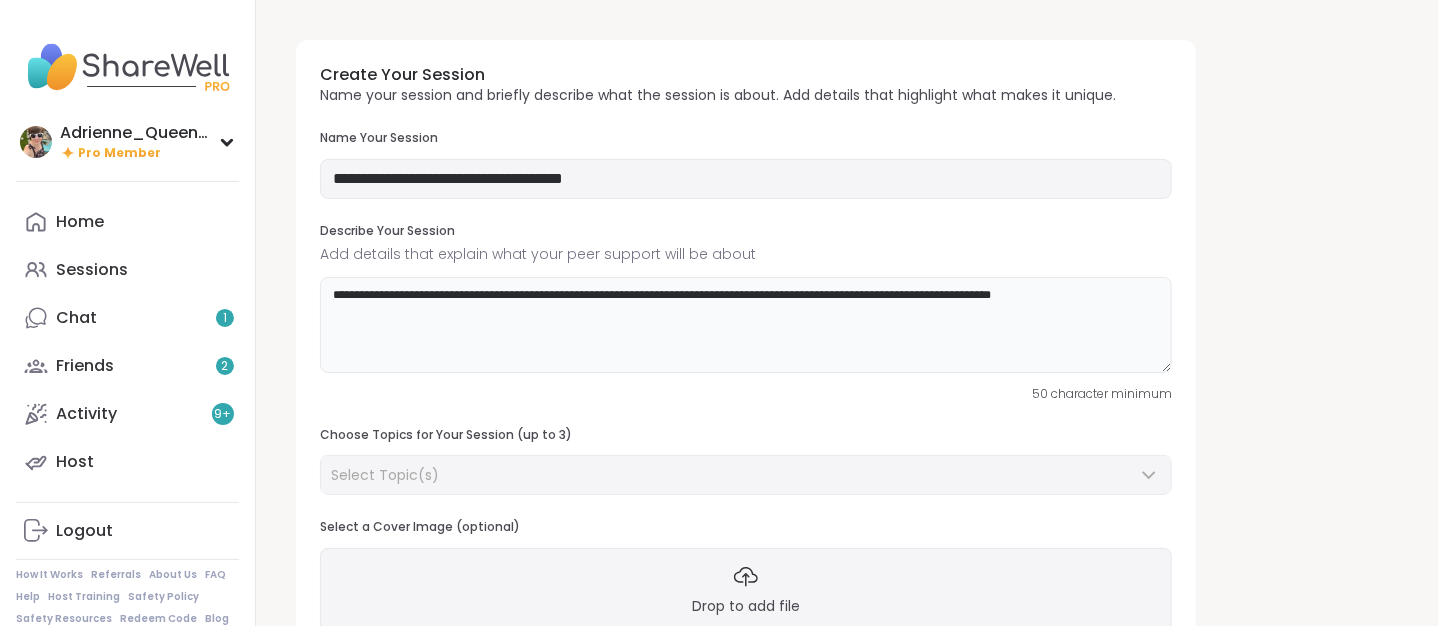 type on "**********" 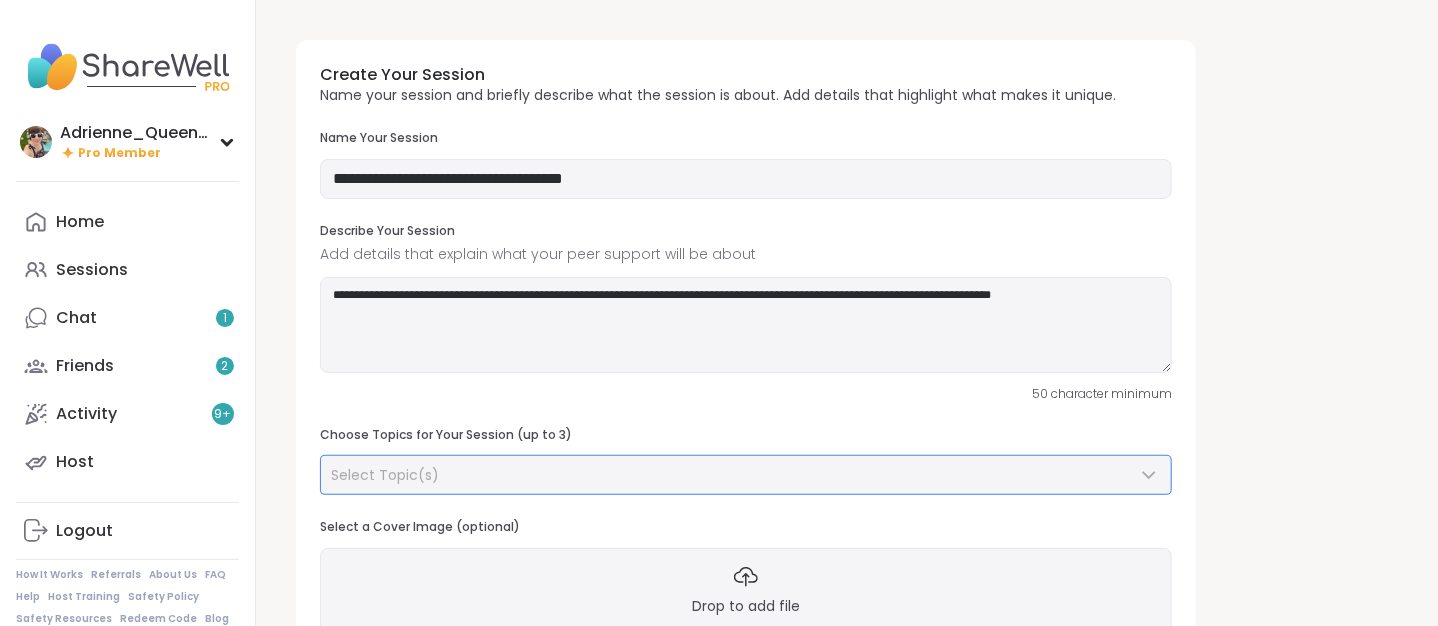 click on "Select Topic(s)" at bounding box center (746, 475) 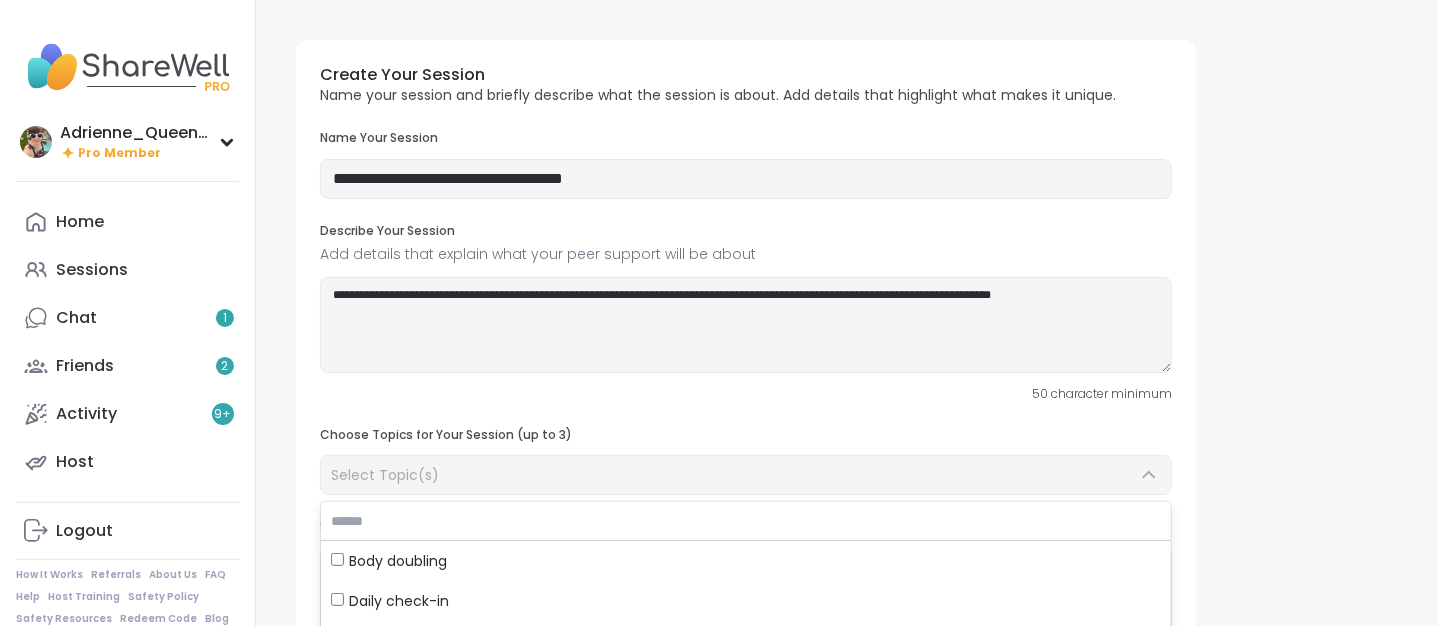 scroll, scrollTop: 72, scrollLeft: 0, axis: vertical 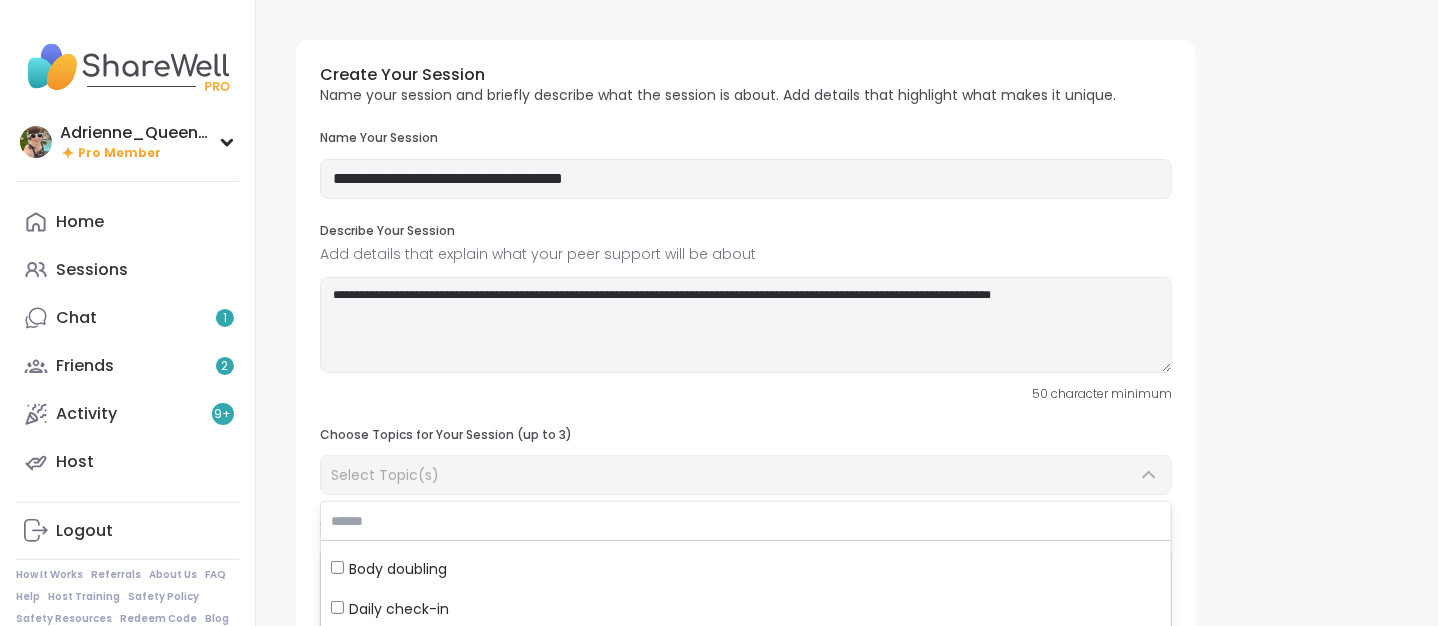 click on "**********" at bounding box center [847, 687] 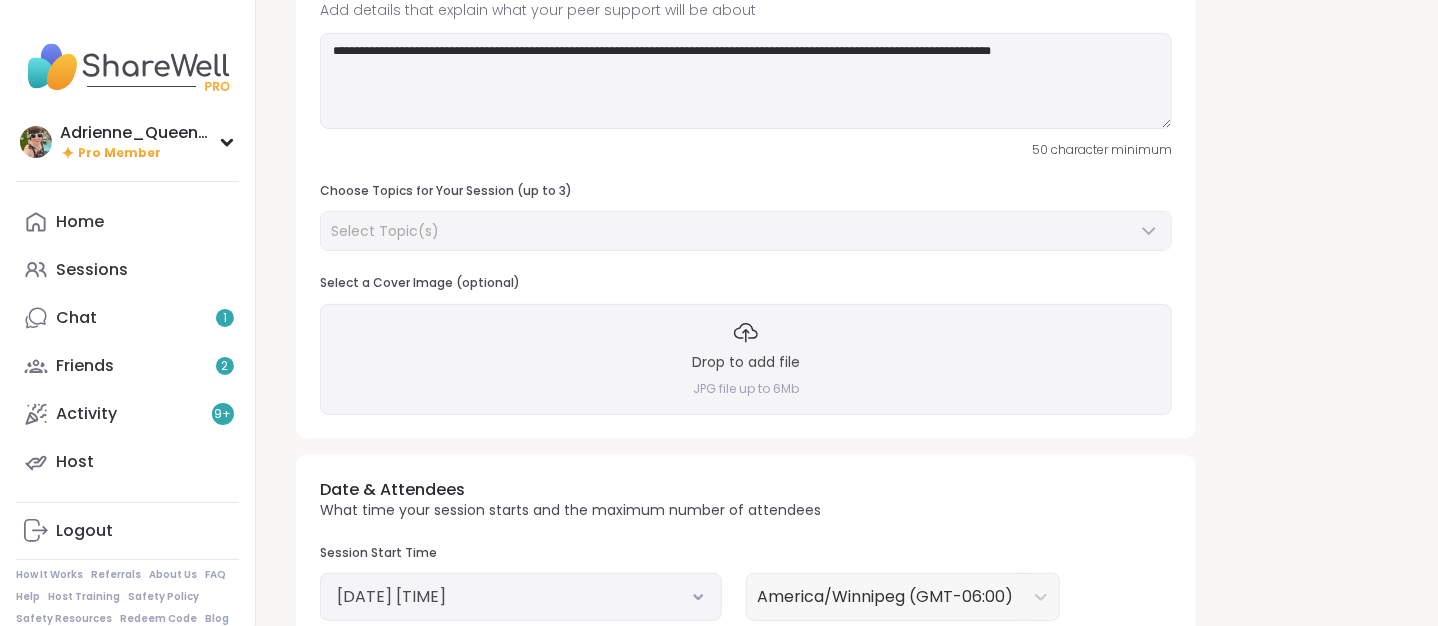 scroll, scrollTop: 251, scrollLeft: 0, axis: vertical 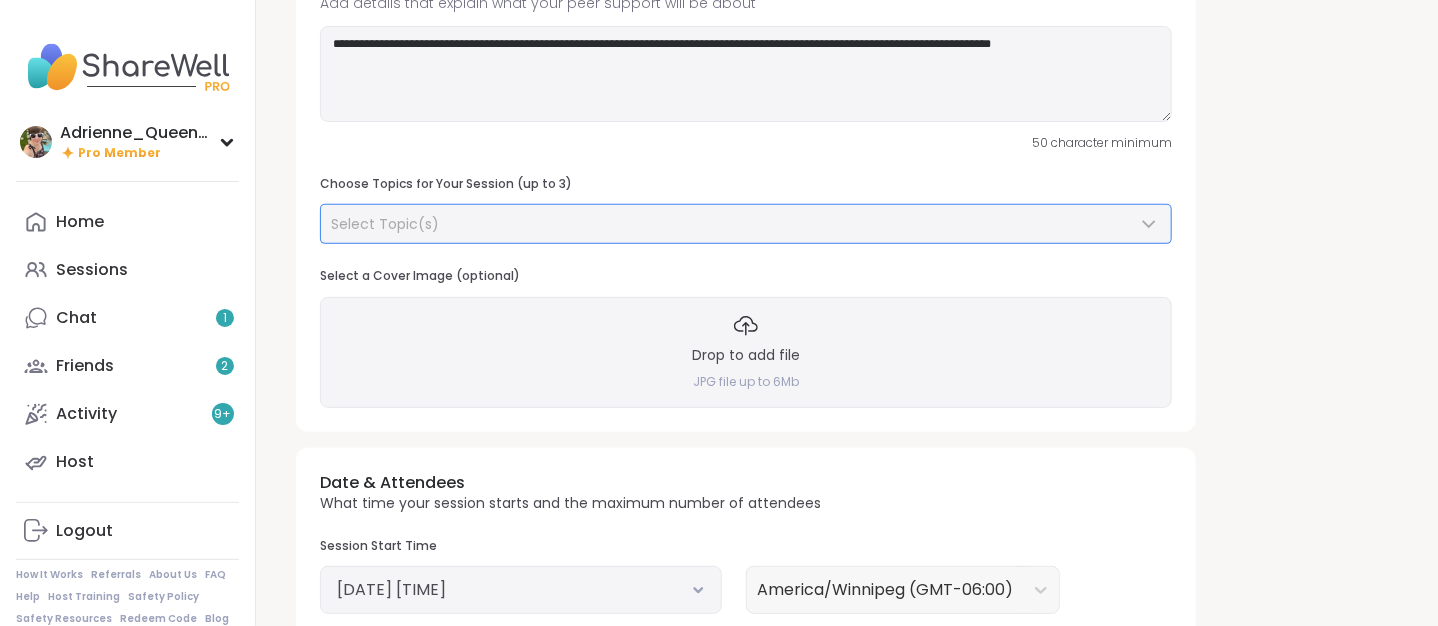 click 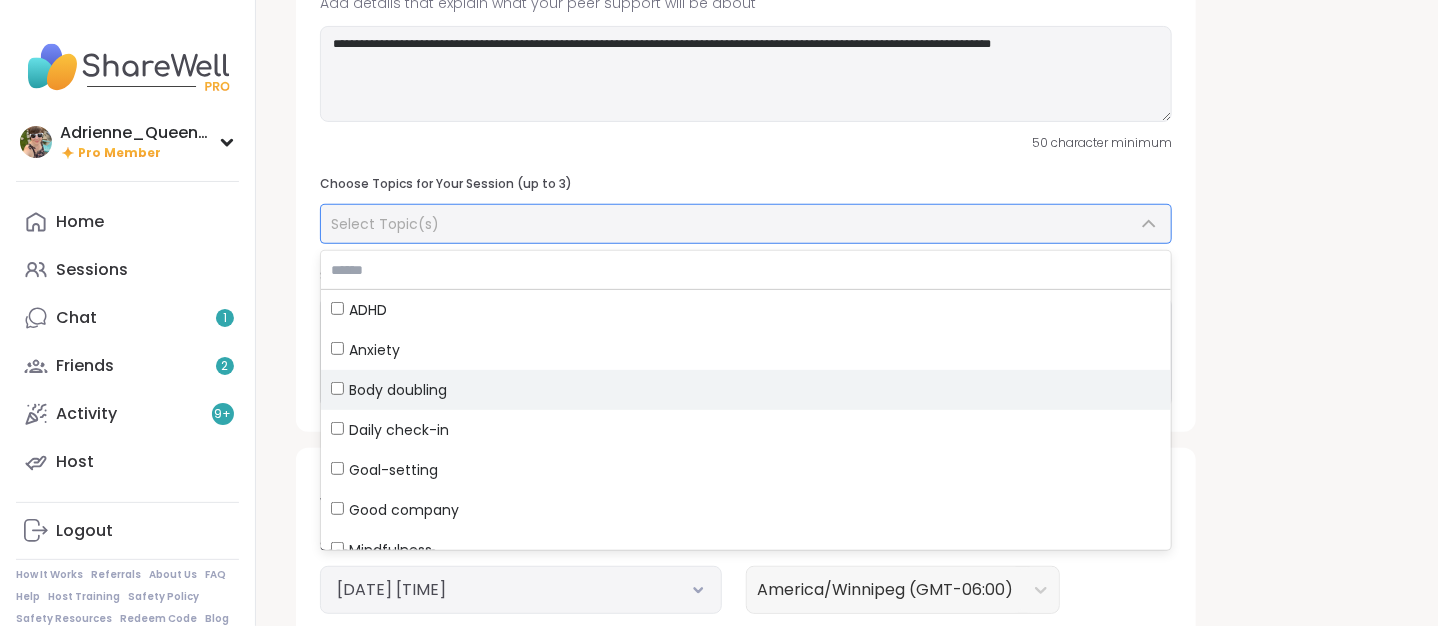 click on "Body doubling" at bounding box center (746, 390) 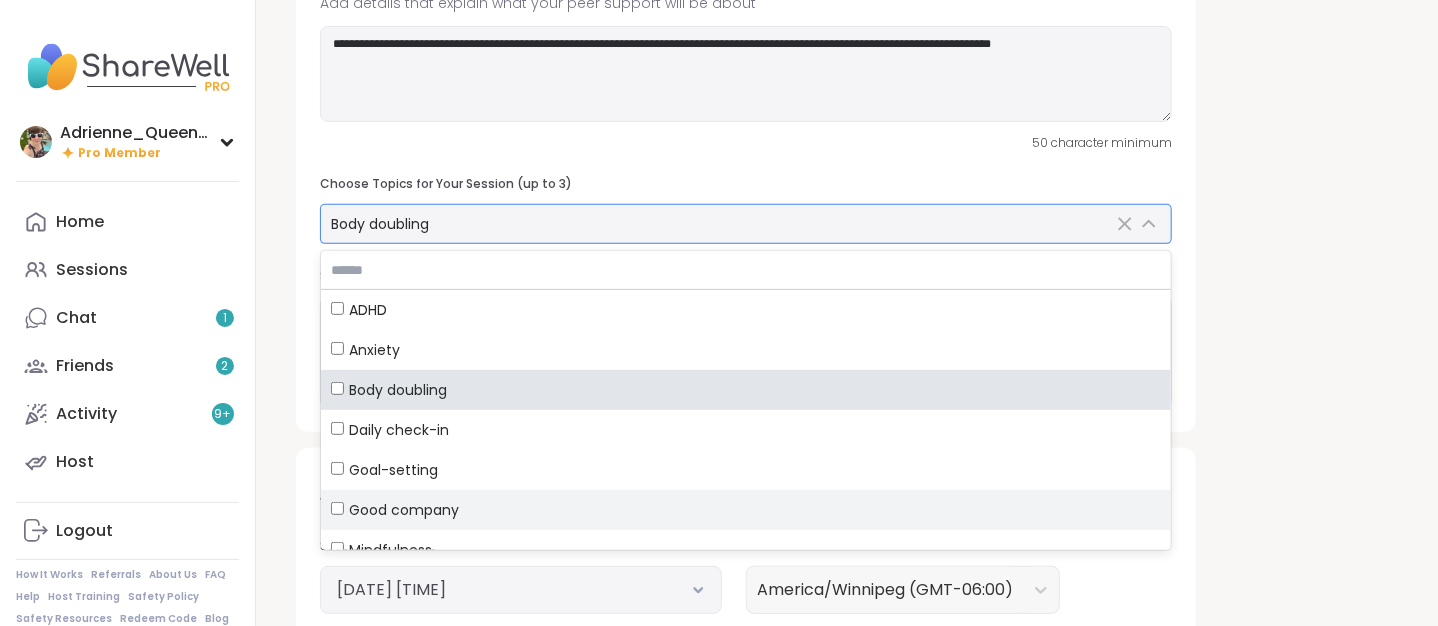 click on "Good company" at bounding box center (746, 510) 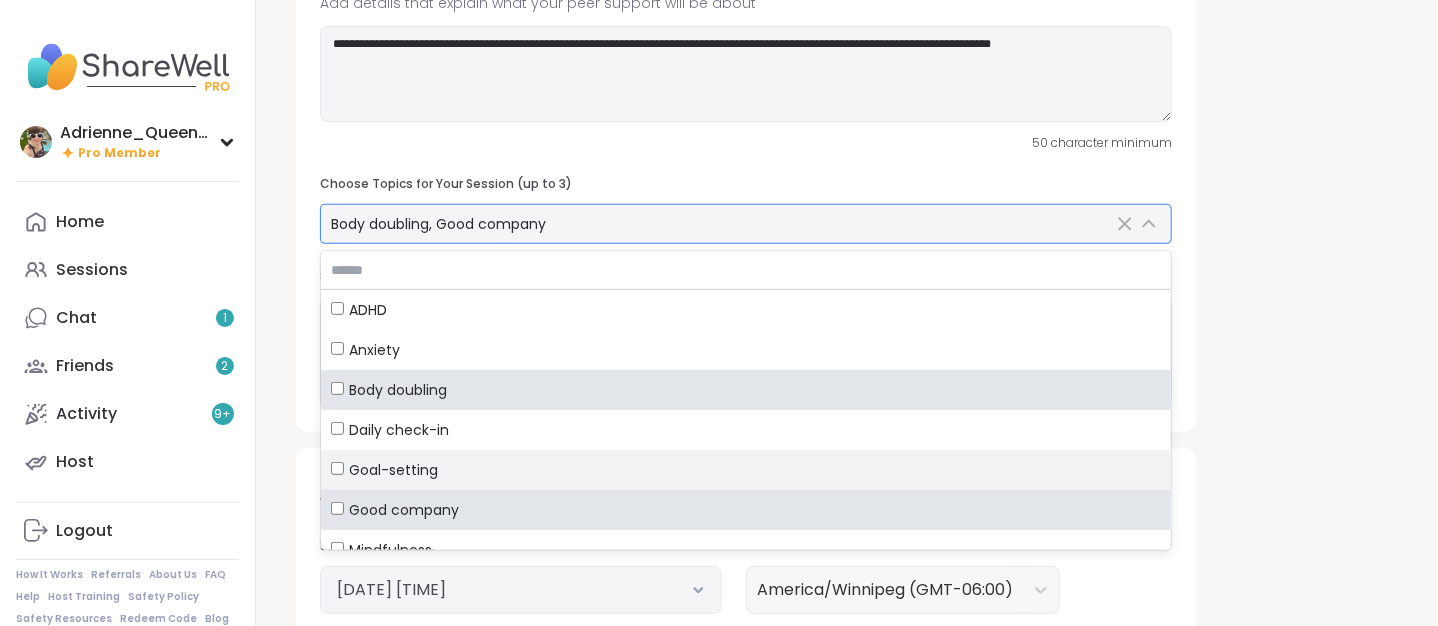click on "Goal-setting" at bounding box center (746, 470) 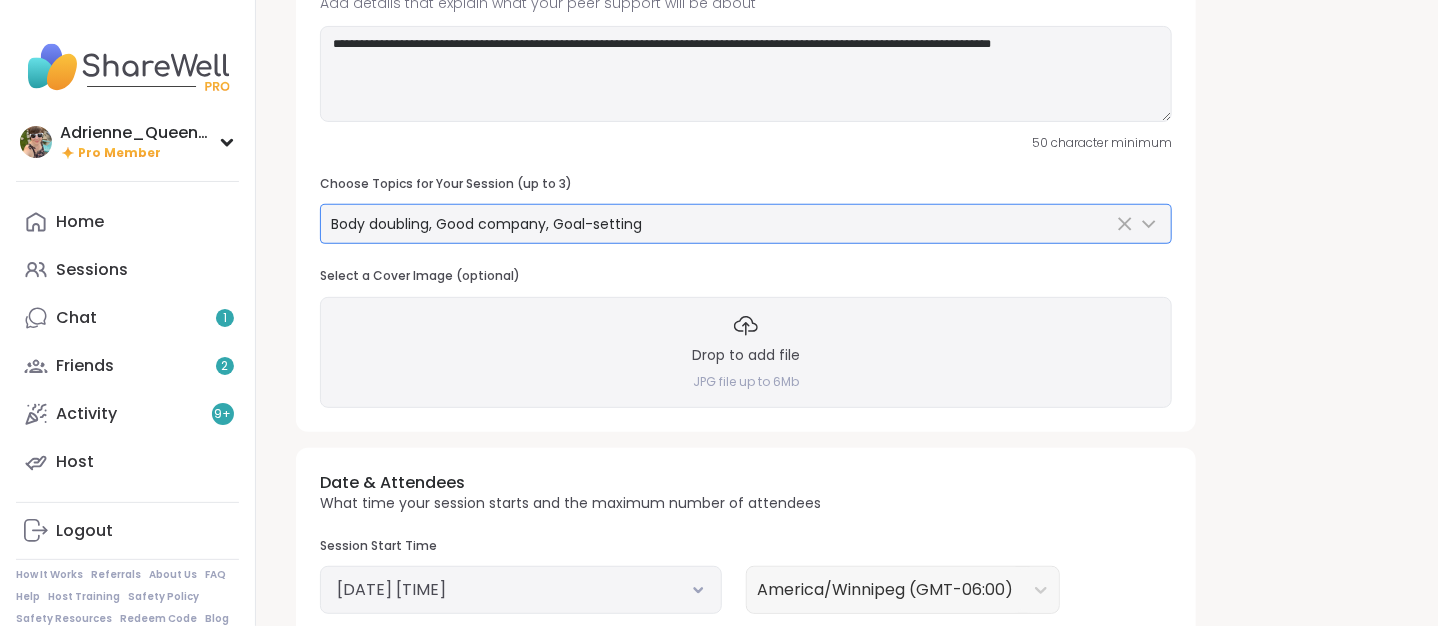 click on "**********" at bounding box center (847, 436) 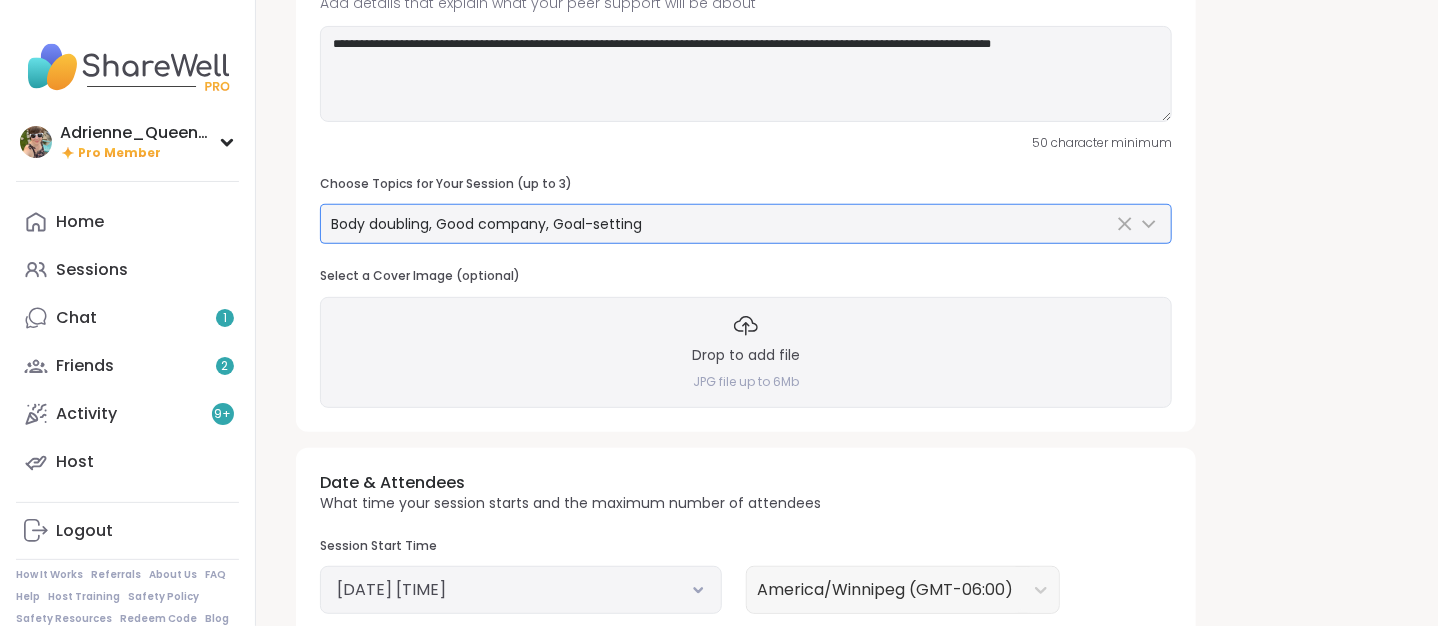 click on "Drop to add file" at bounding box center [746, 356] 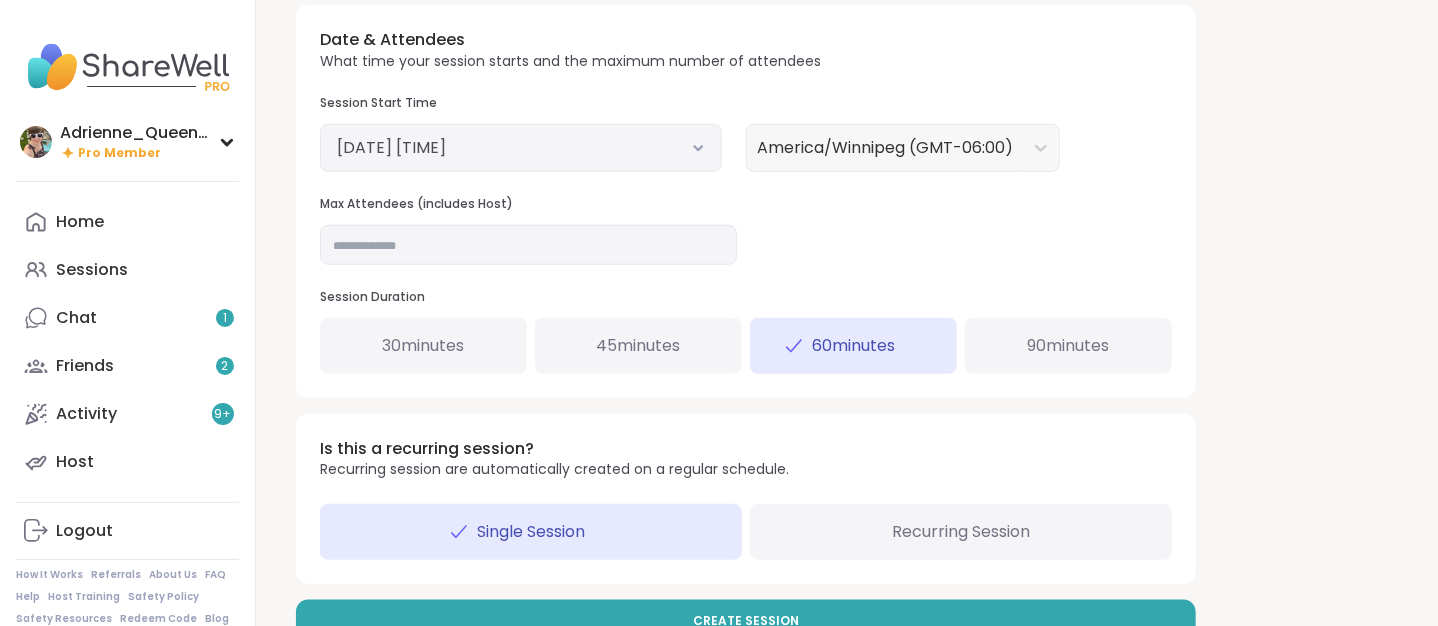scroll, scrollTop: 814, scrollLeft: 0, axis: vertical 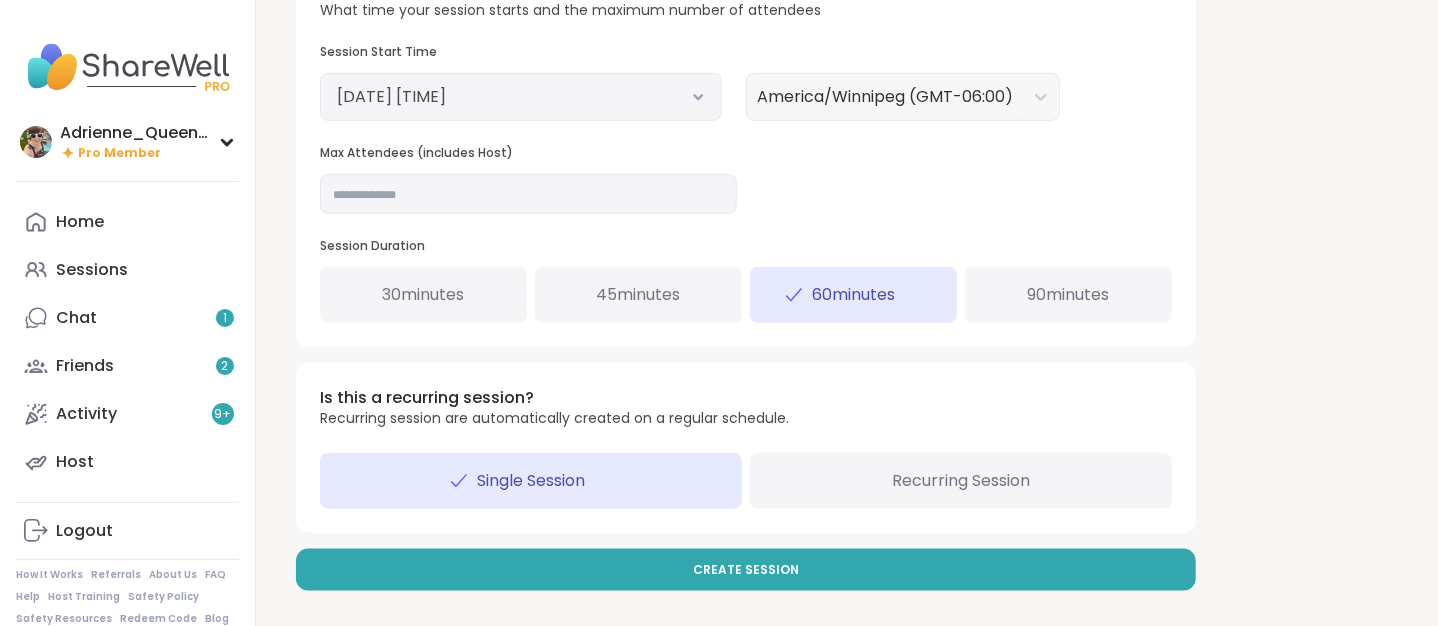 click on "30  minutes" at bounding box center [424, 295] 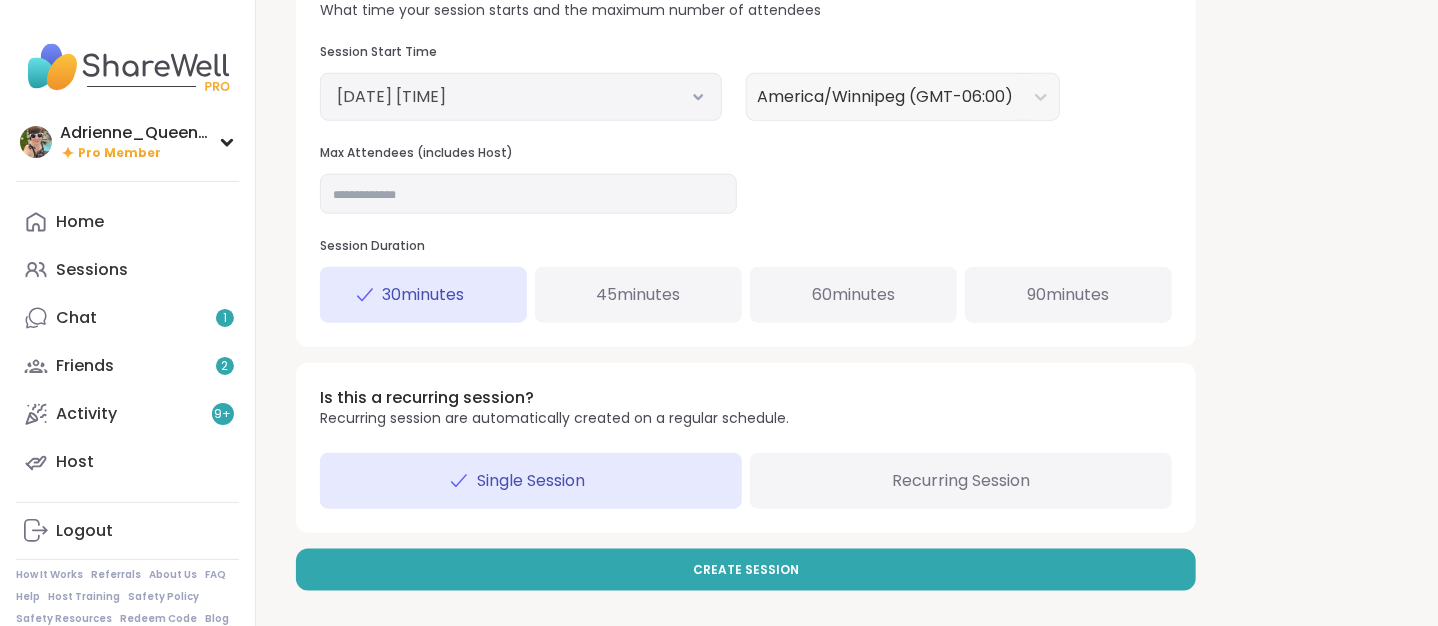 click on "**********" at bounding box center (847, -92) 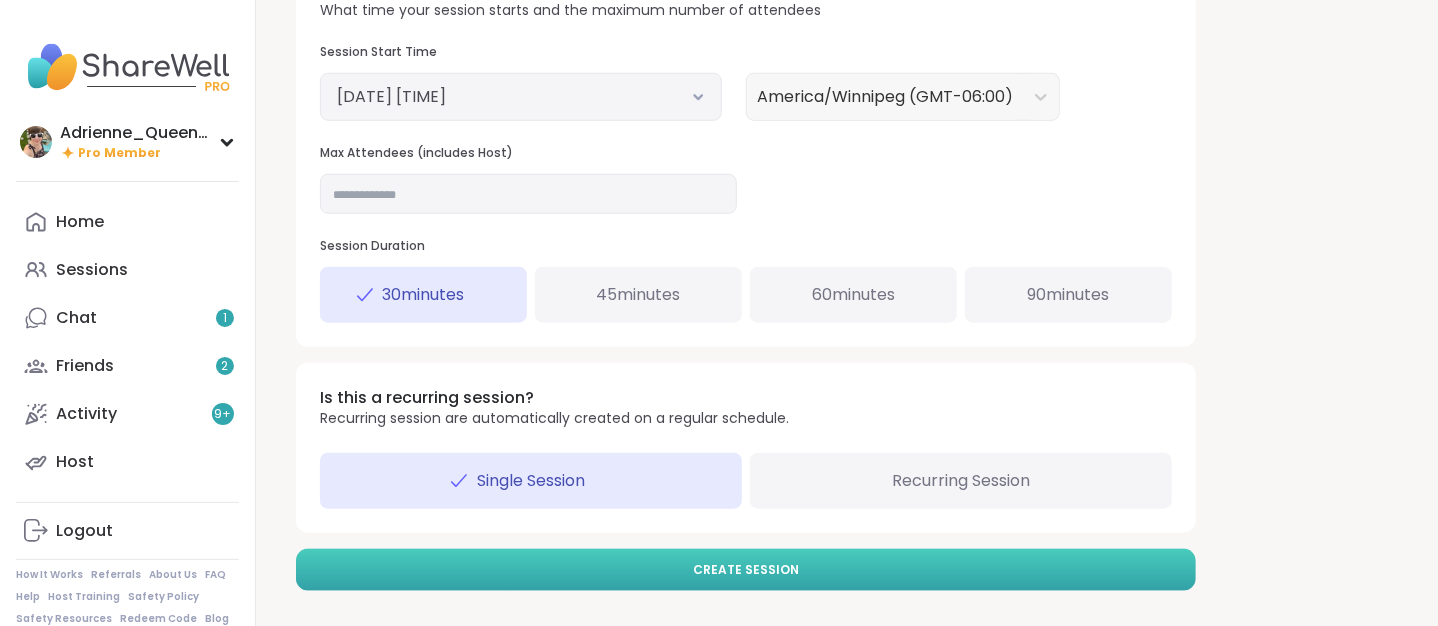 click on "Create Session" at bounding box center [746, 570] 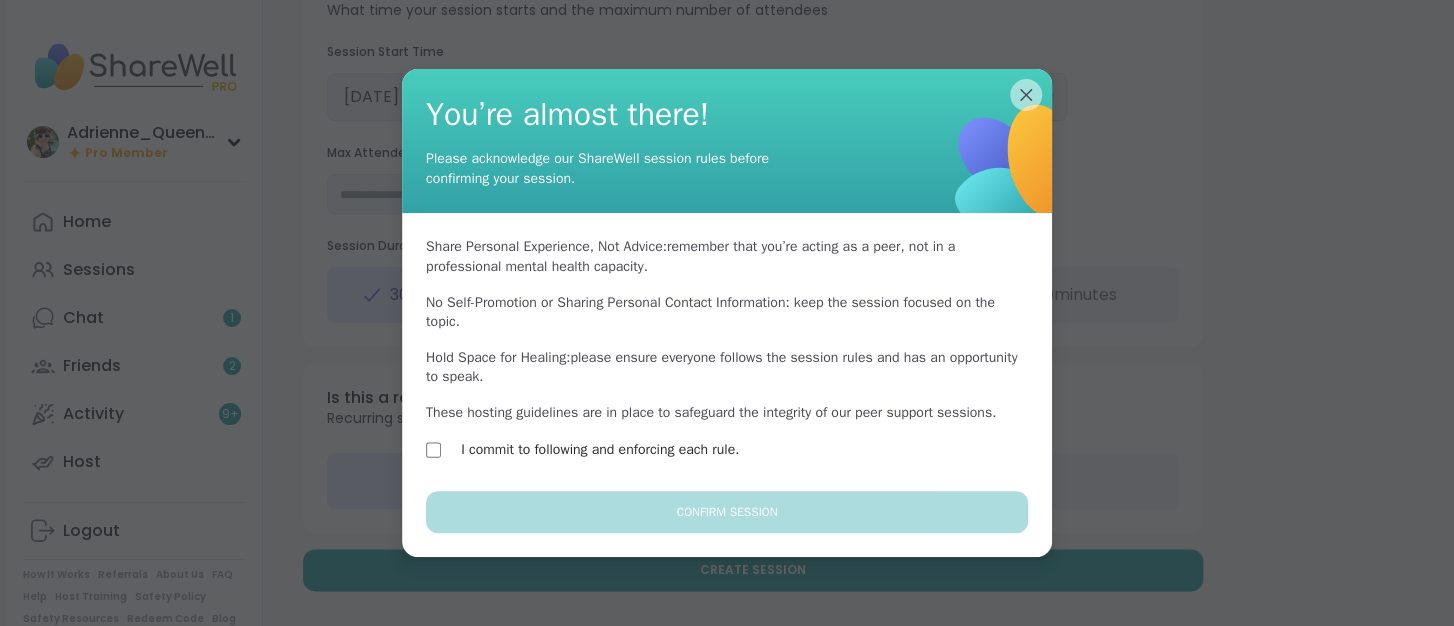 click on "I commit to following and enforcing each rule." at bounding box center [600, 450] 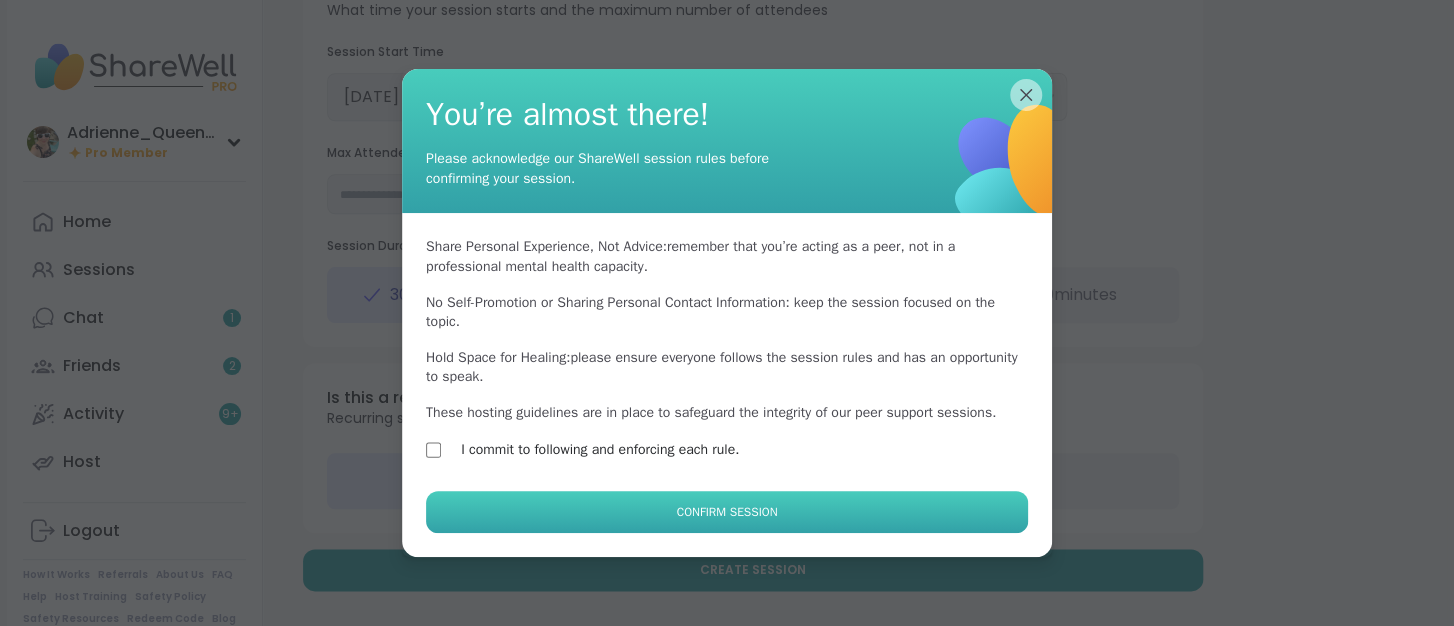 click on "Confirm Session" at bounding box center (727, 512) 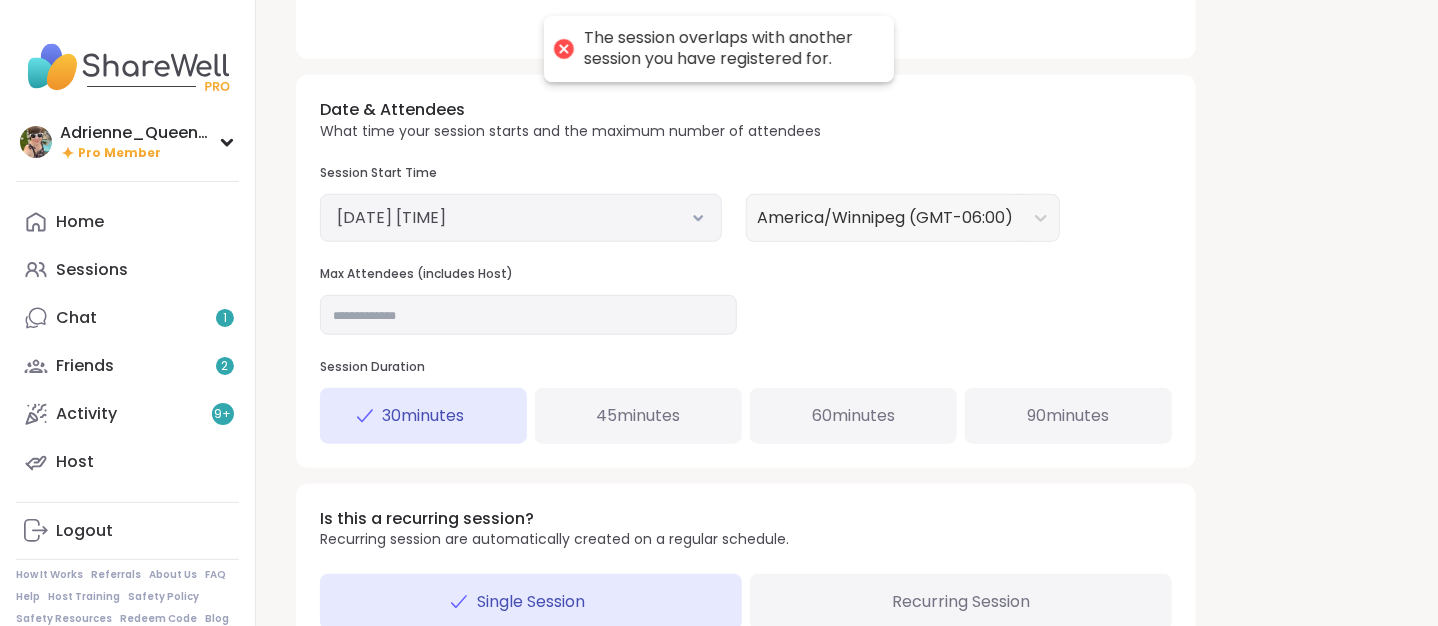 scroll, scrollTop: 590, scrollLeft: 0, axis: vertical 